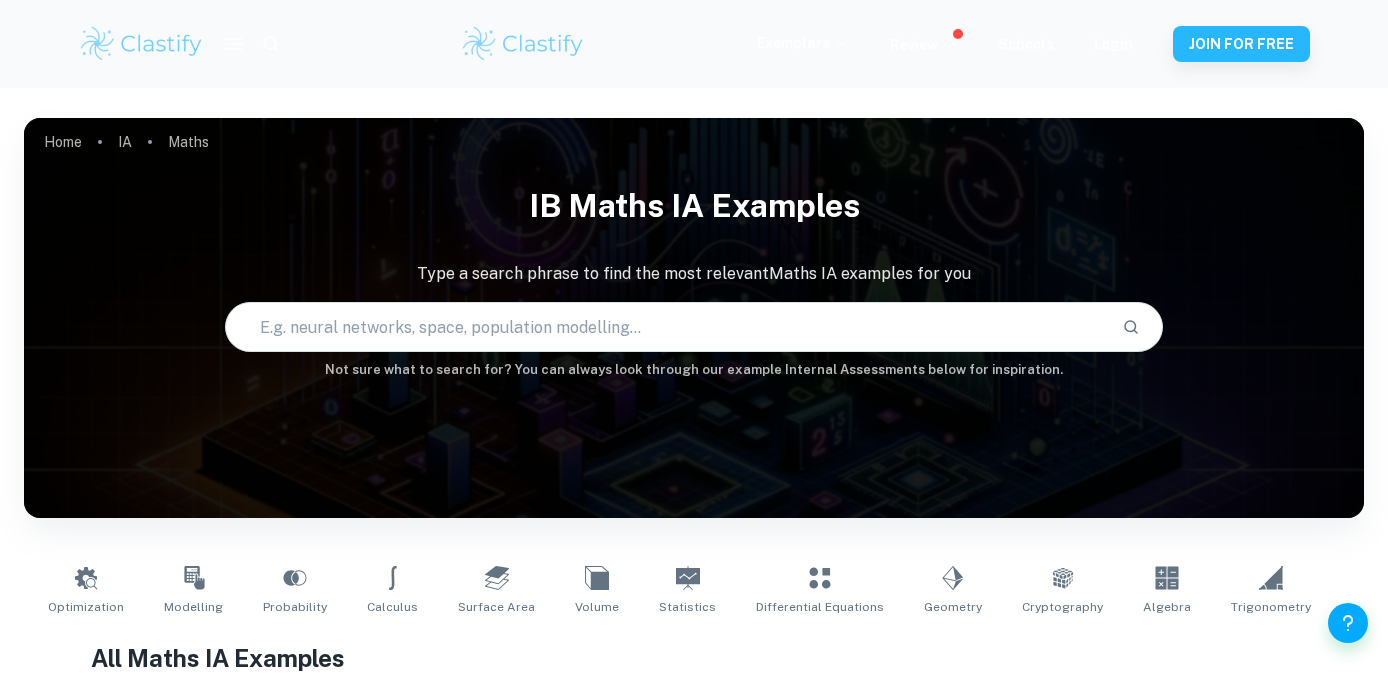 scroll, scrollTop: 555, scrollLeft: 0, axis: vertical 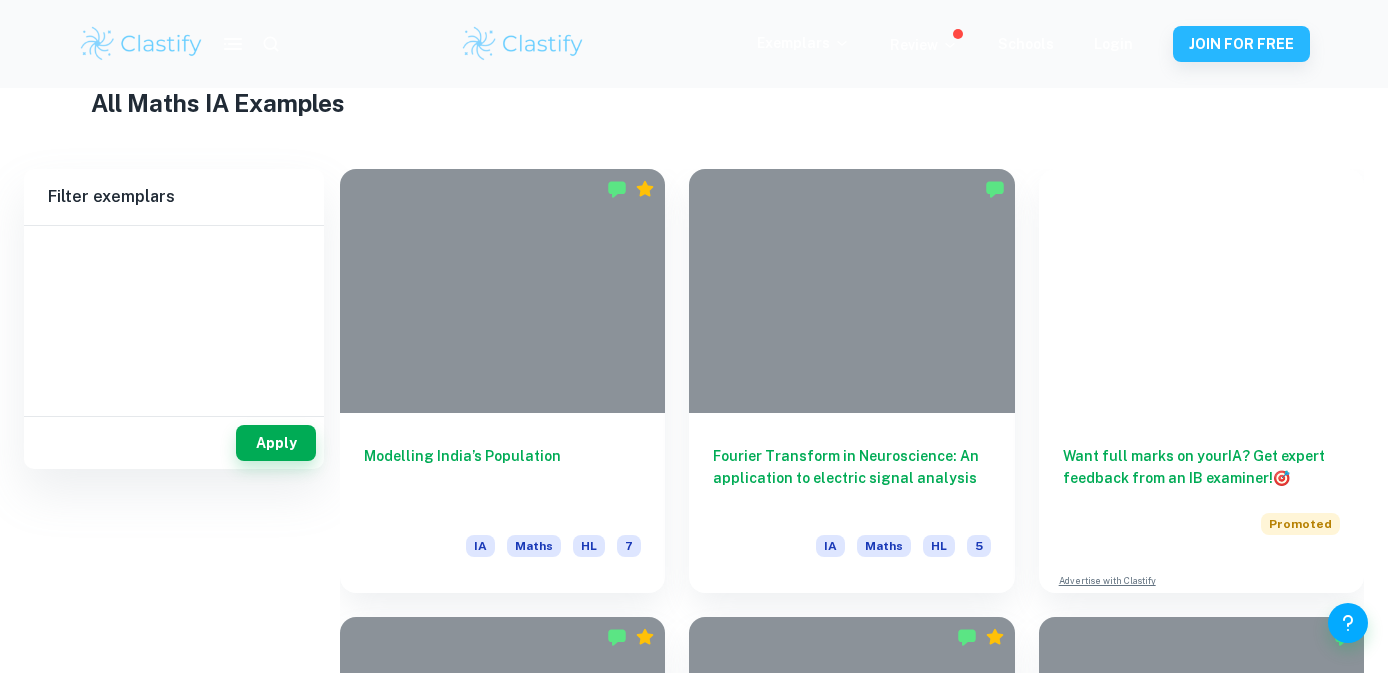 type on "Maths" 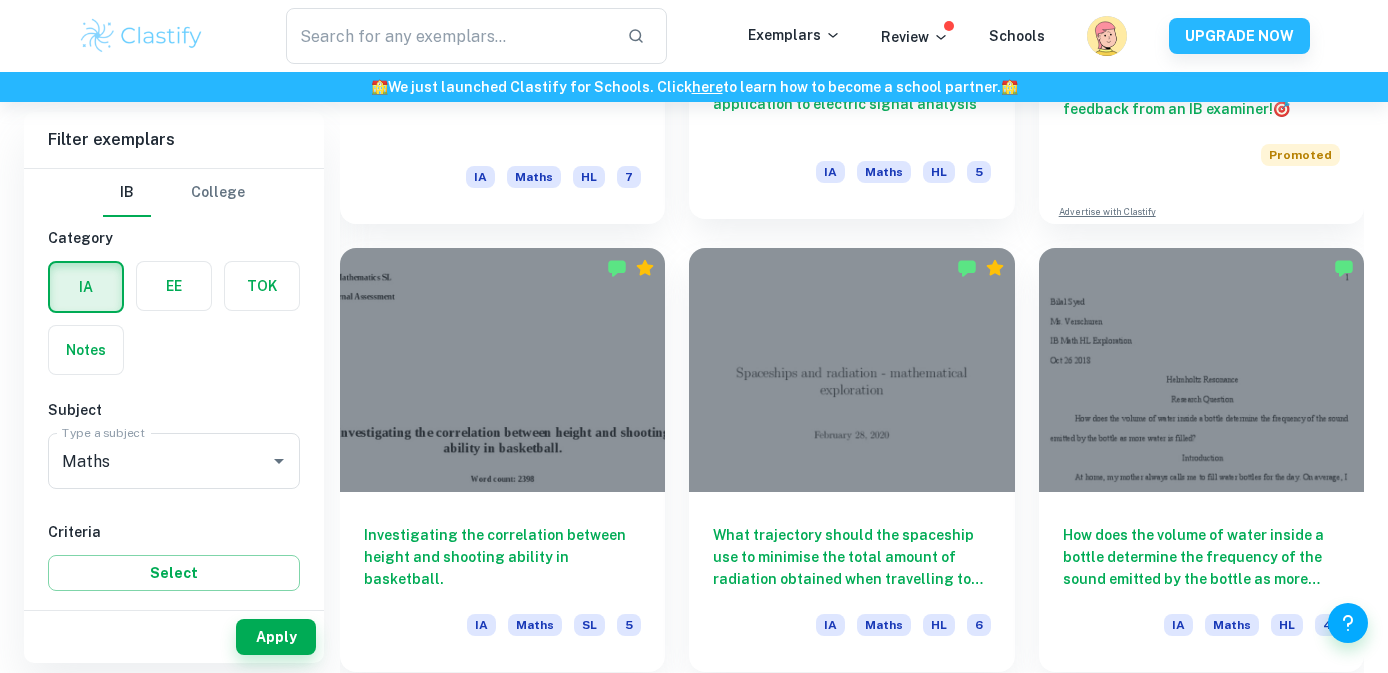 scroll, scrollTop: 999, scrollLeft: 0, axis: vertical 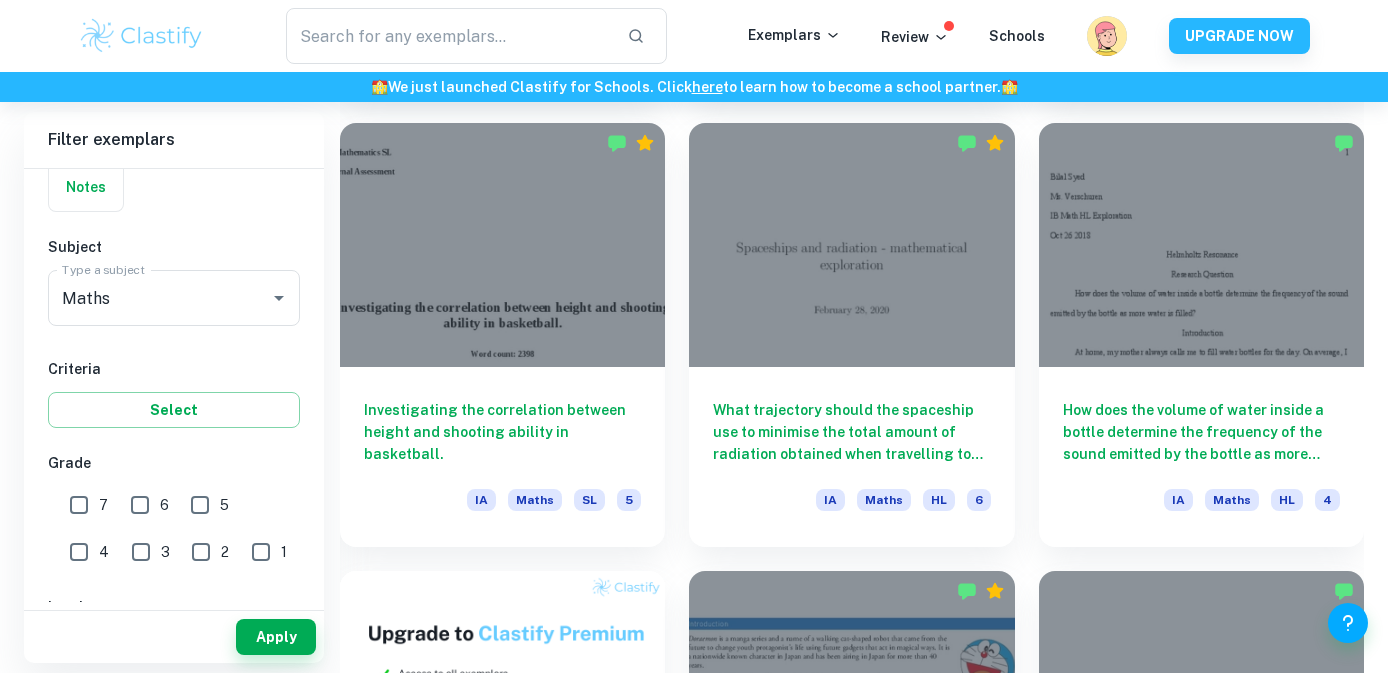 click on "7" at bounding box center [79, 505] 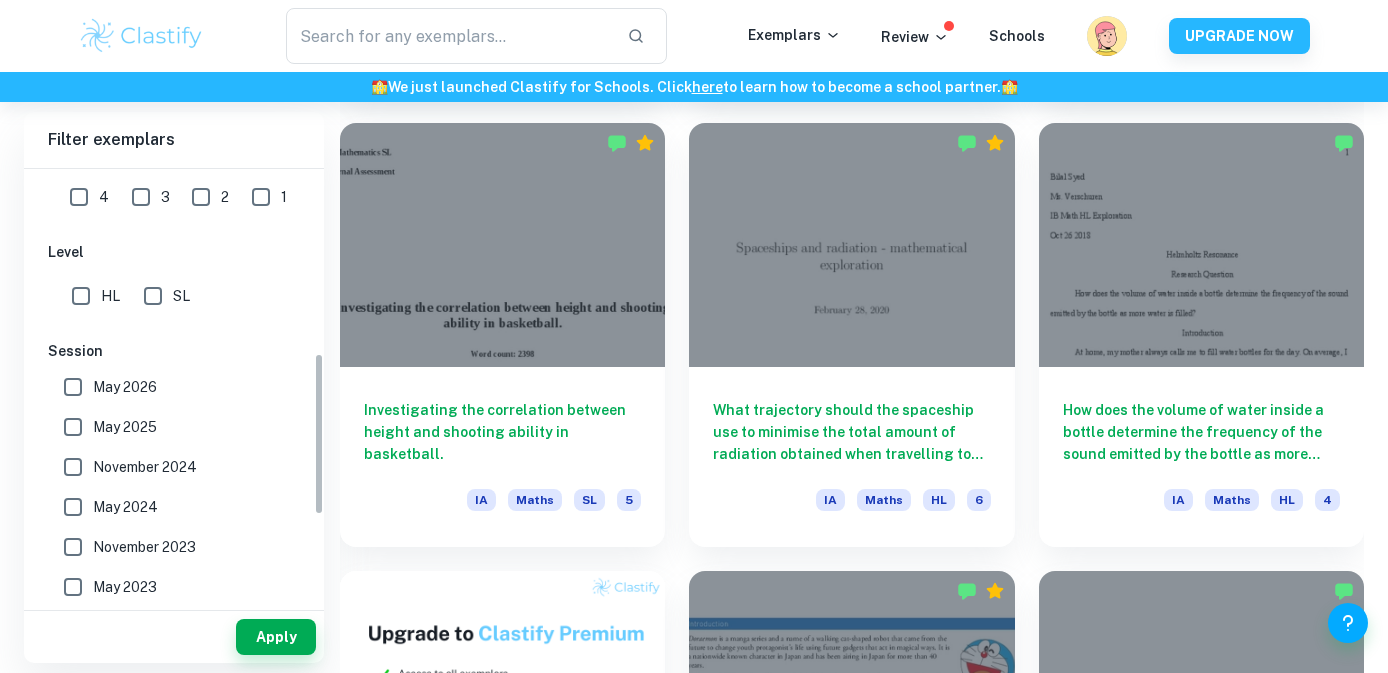 scroll, scrollTop: 422, scrollLeft: 0, axis: vertical 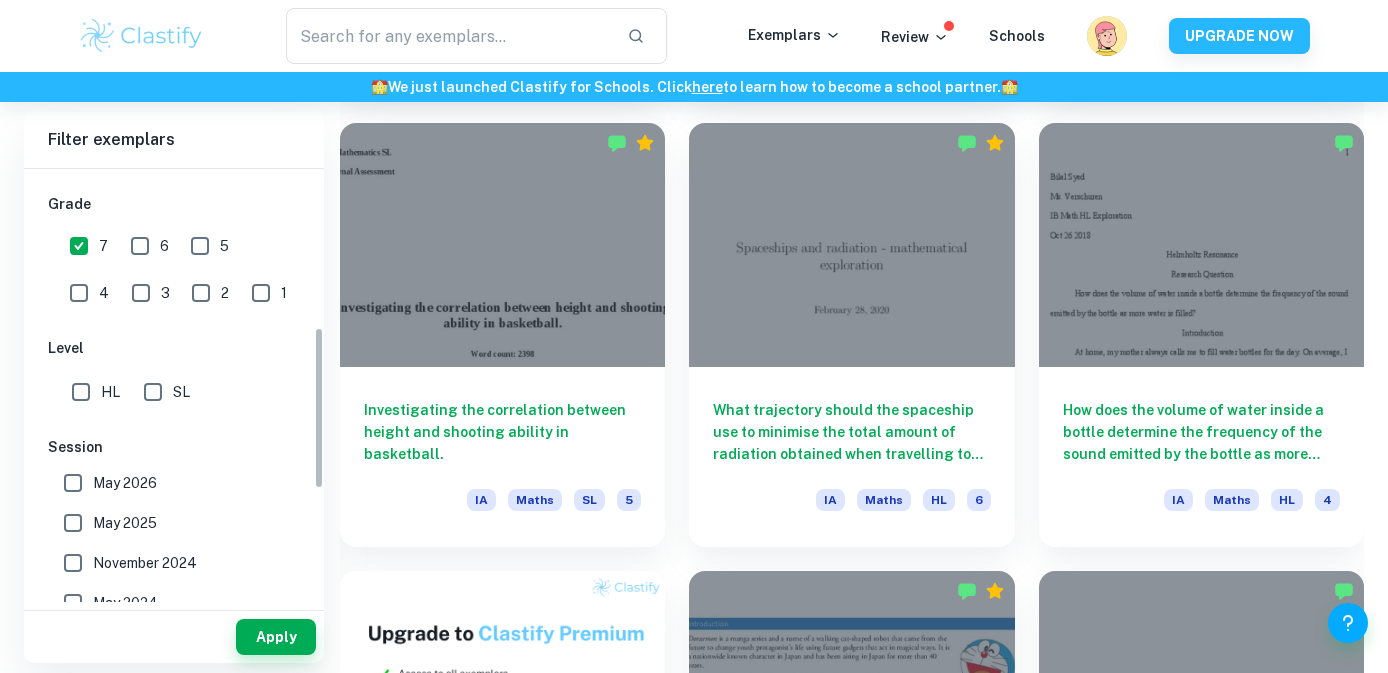 click on "6" at bounding box center (140, 246) 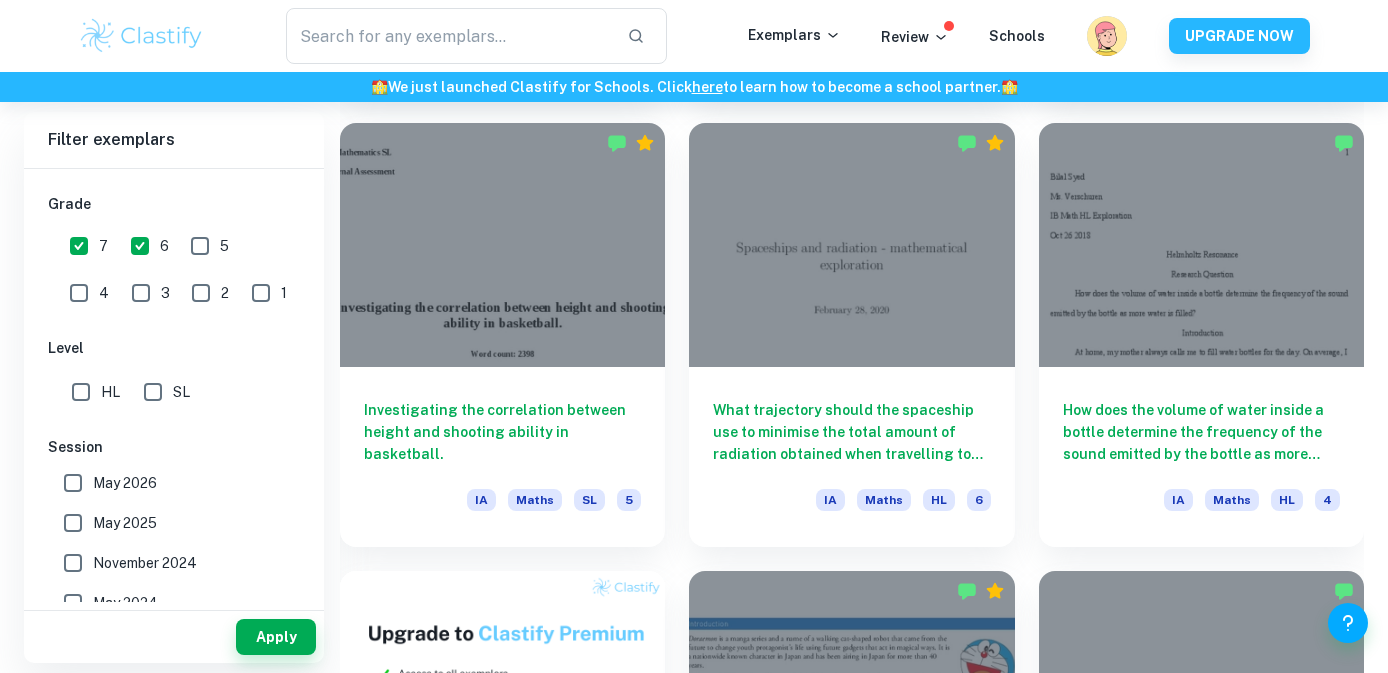 click on "HL" at bounding box center [81, 392] 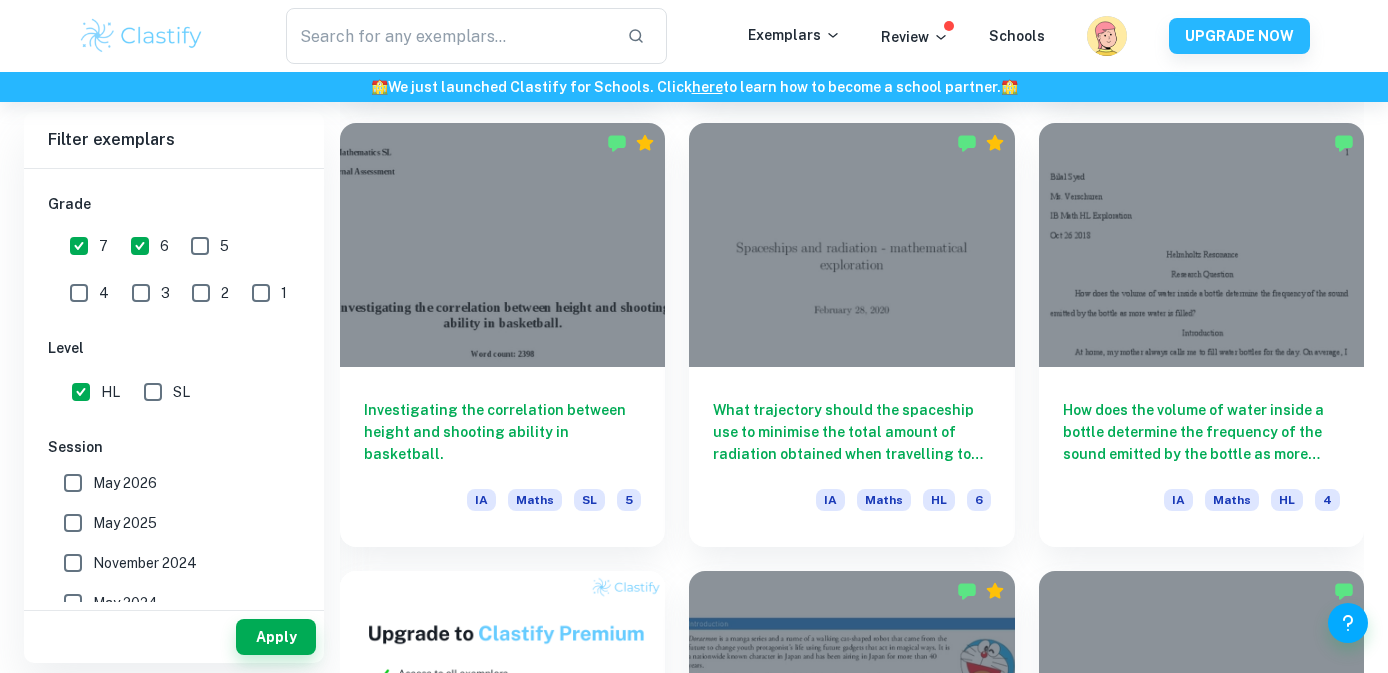 click on "Apply" at bounding box center [174, 637] 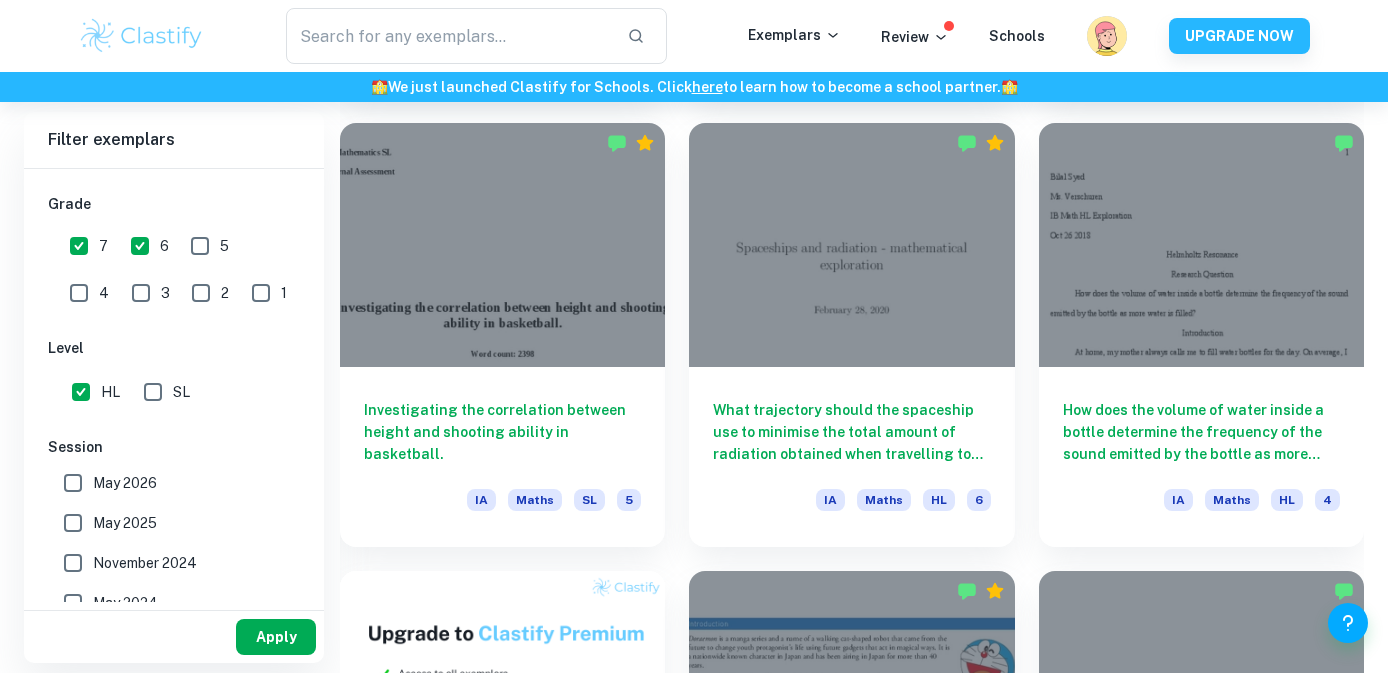 click on "Apply" at bounding box center [276, 637] 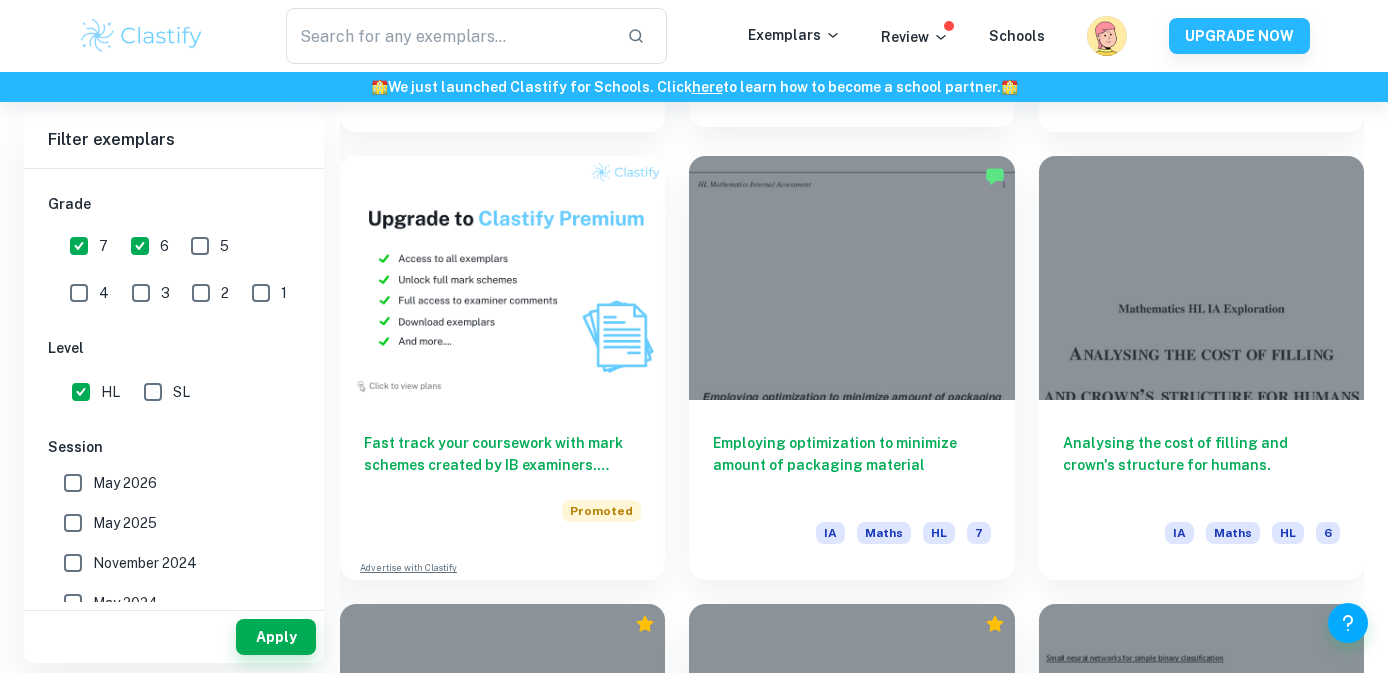 scroll, scrollTop: 1401, scrollLeft: 0, axis: vertical 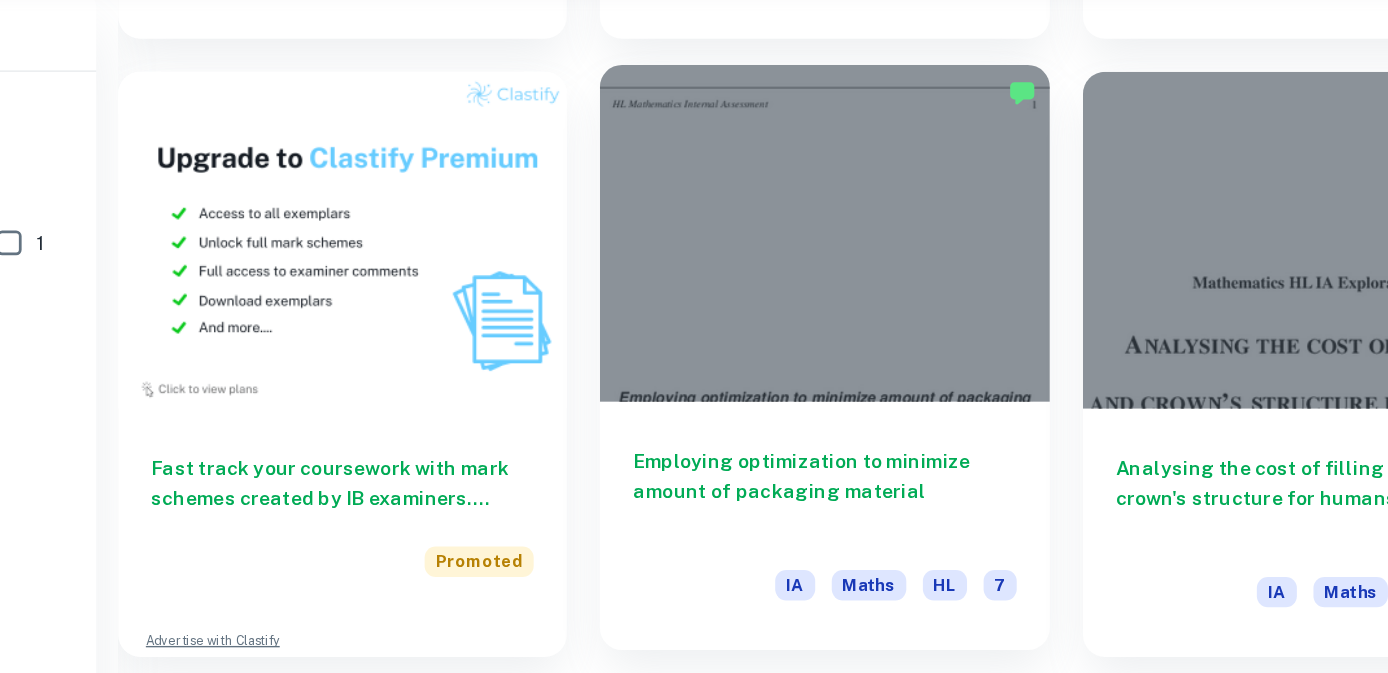 click on "Employing optimization to minimize amount of packaging material IA Maths HL 7" at bounding box center (851, 498) 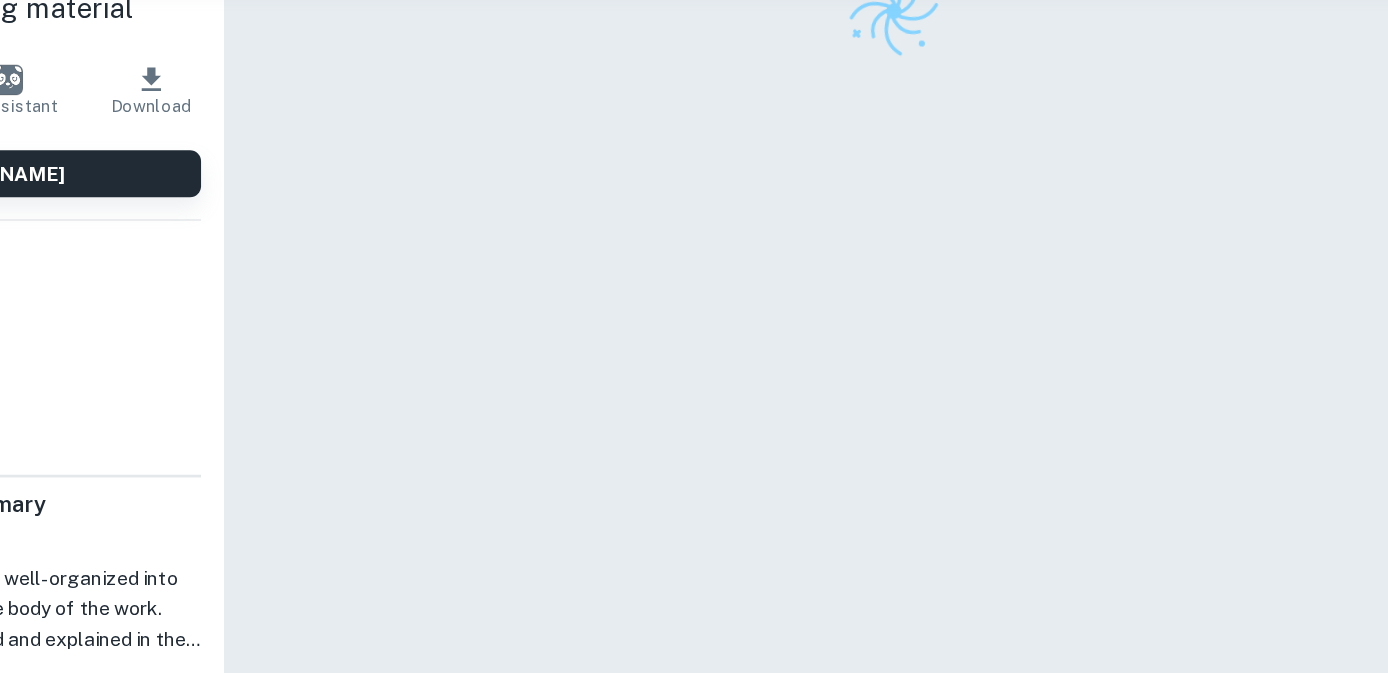 scroll, scrollTop: 0, scrollLeft: 0, axis: both 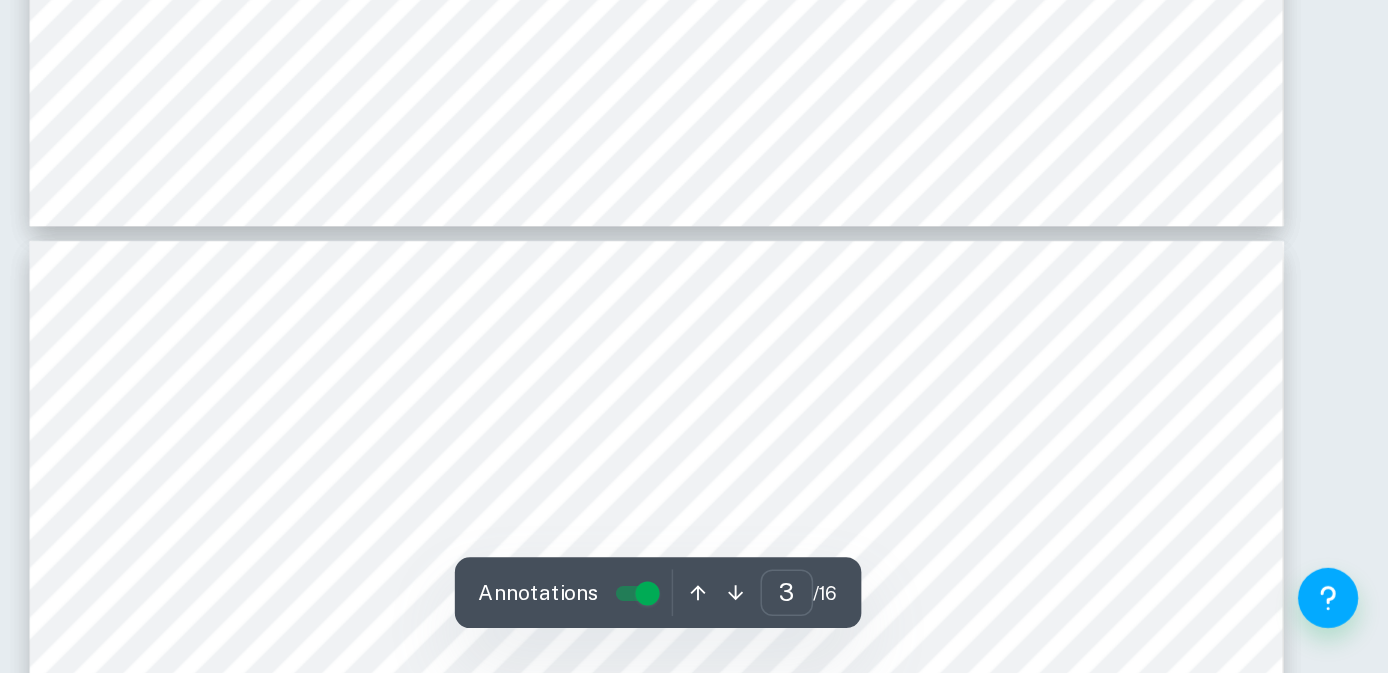 type on "4" 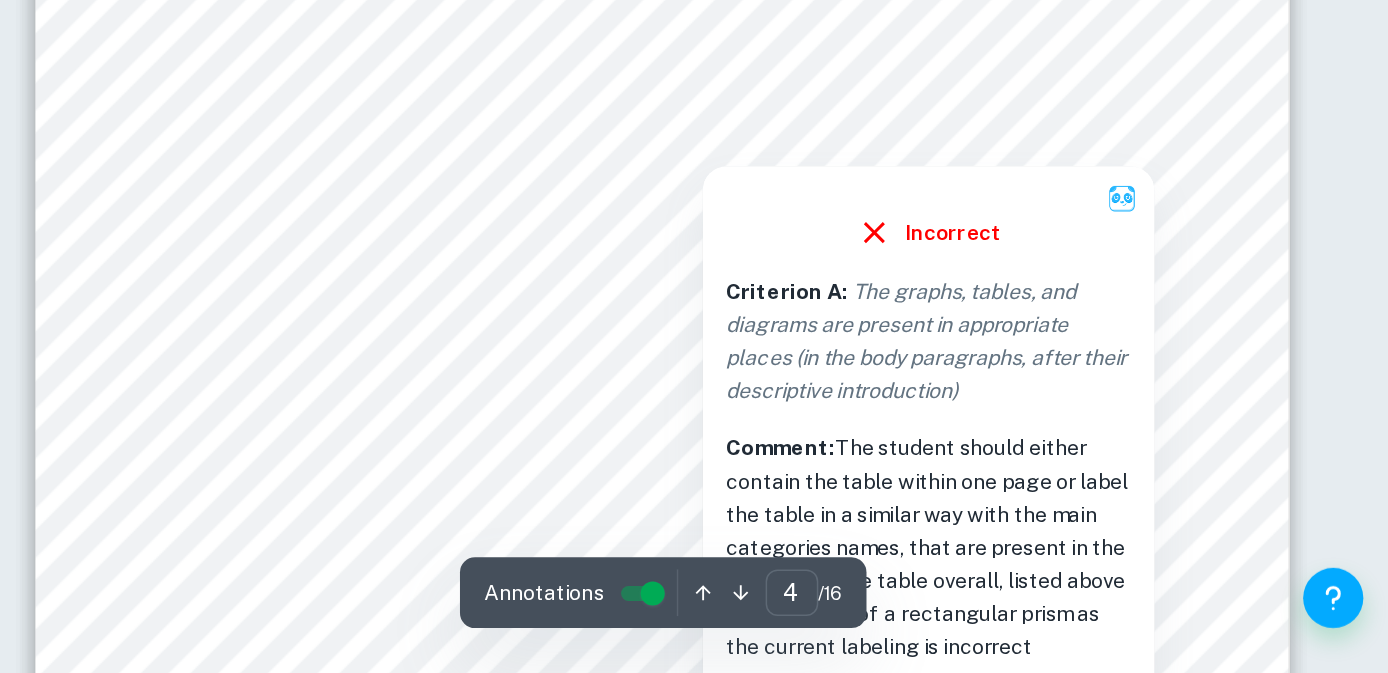 scroll, scrollTop: 3823, scrollLeft: 0, axis: vertical 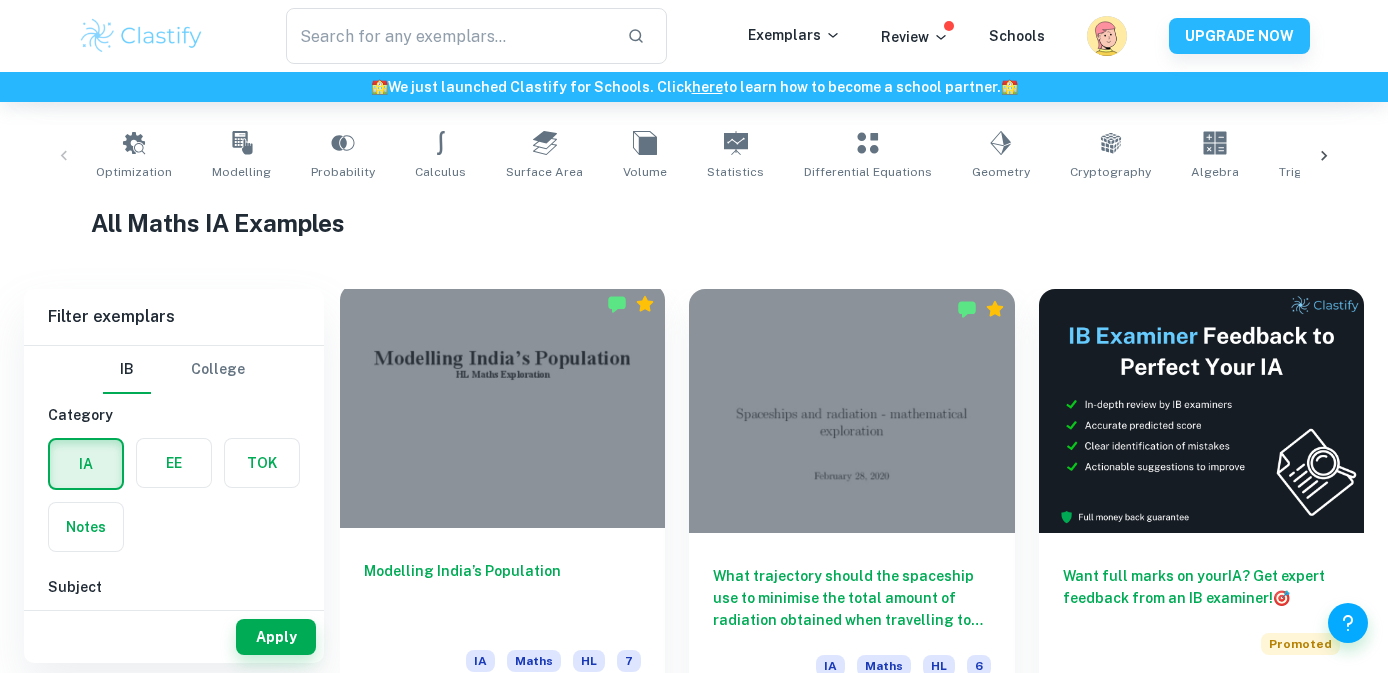 click at bounding box center [502, 406] 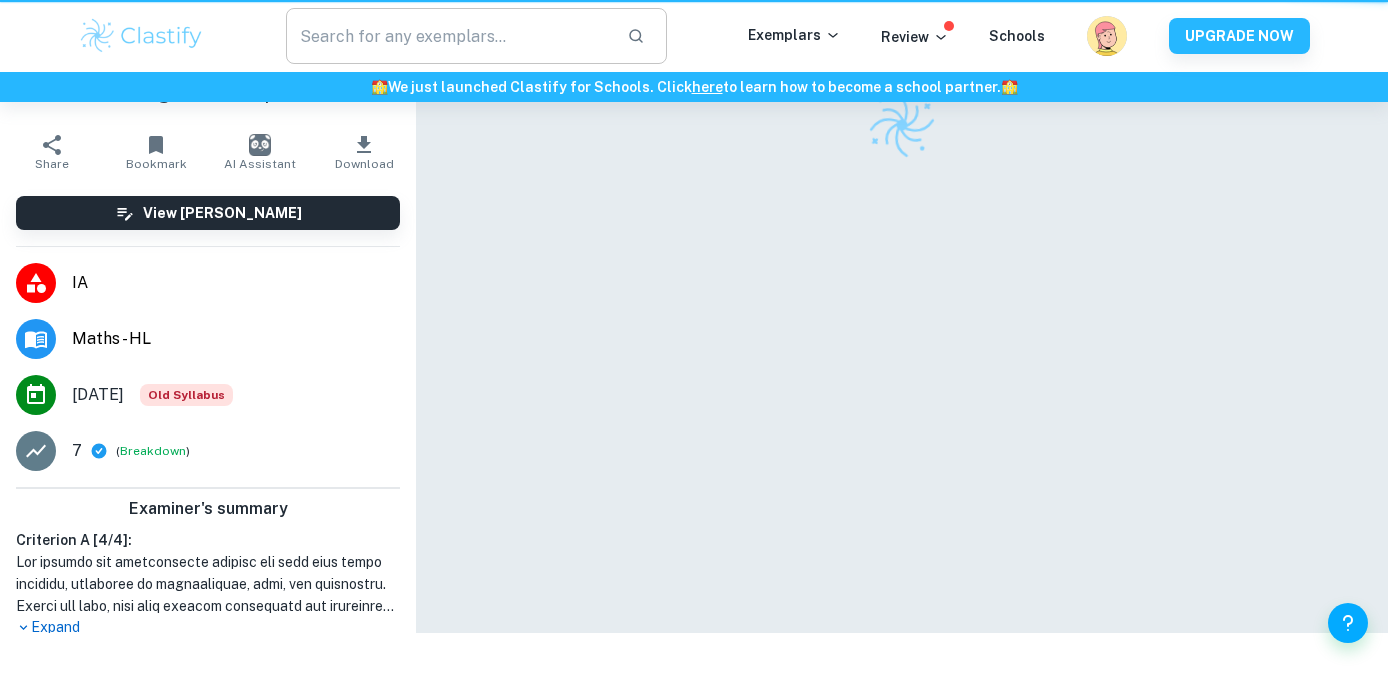scroll, scrollTop: 0, scrollLeft: 0, axis: both 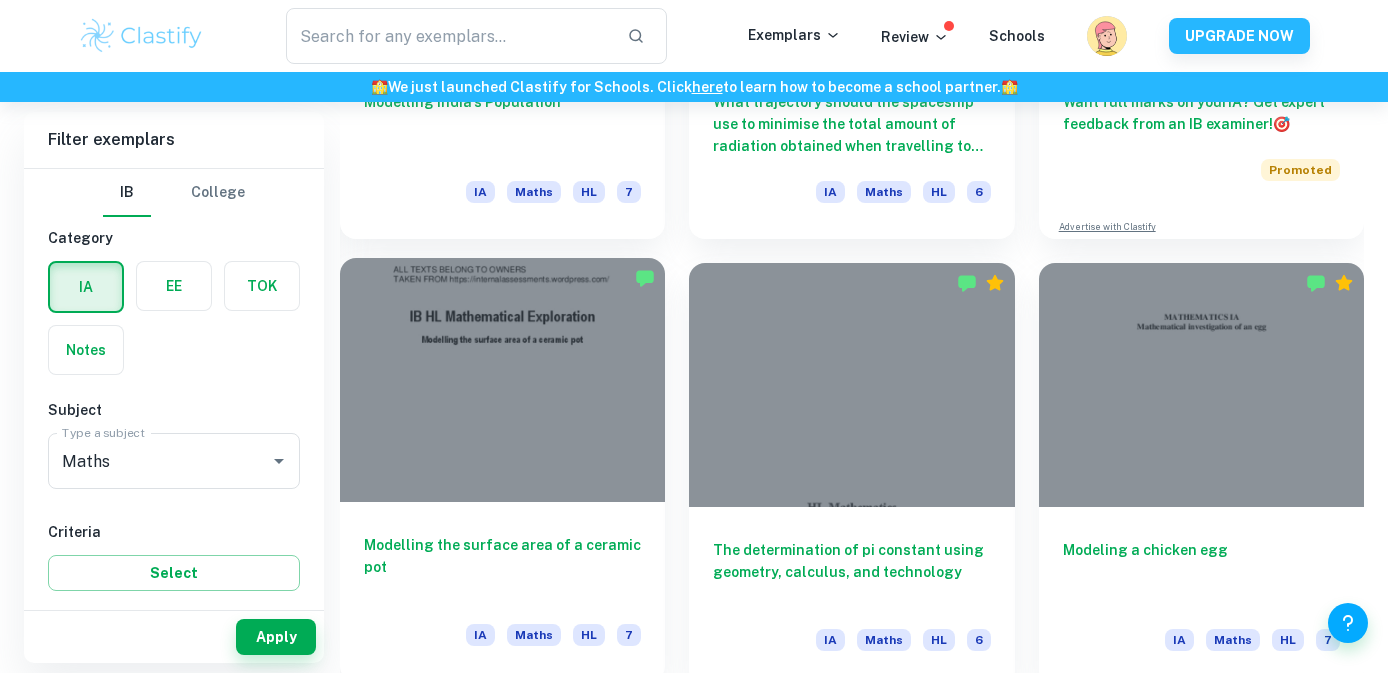 click at bounding box center [502, 380] 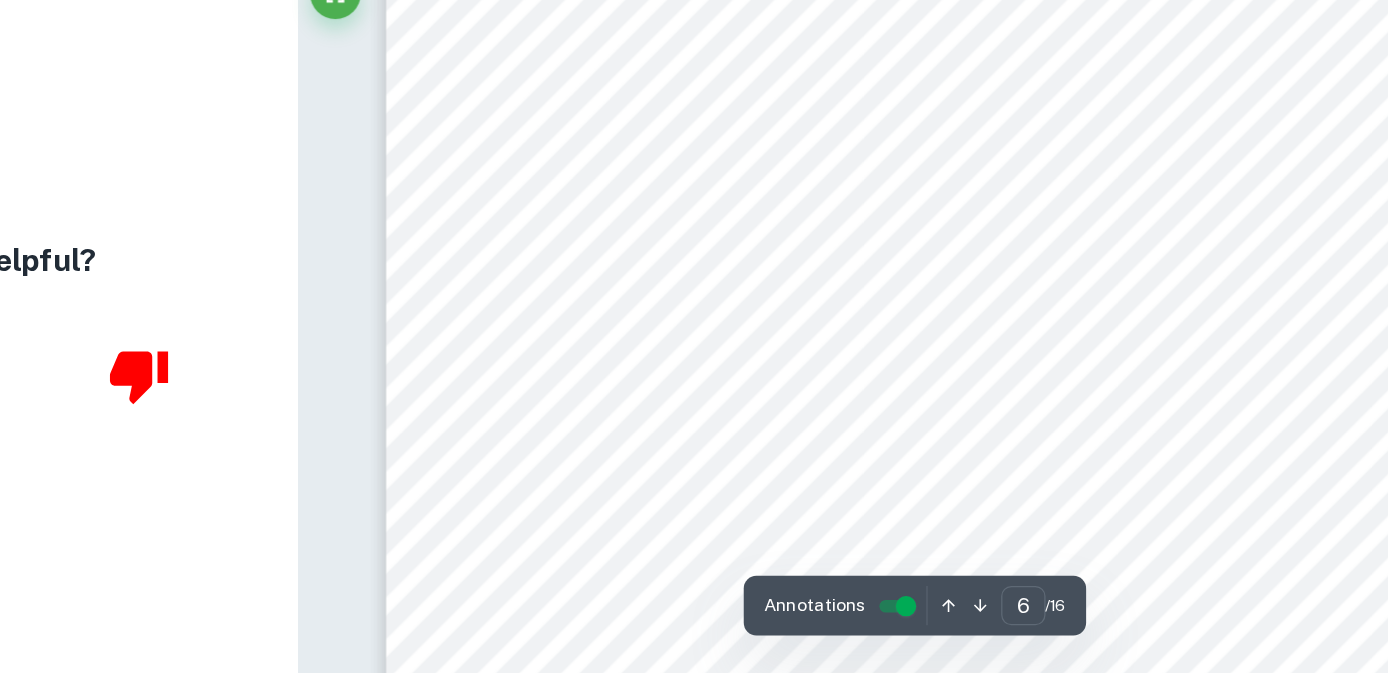 scroll, scrollTop: 6325, scrollLeft: 0, axis: vertical 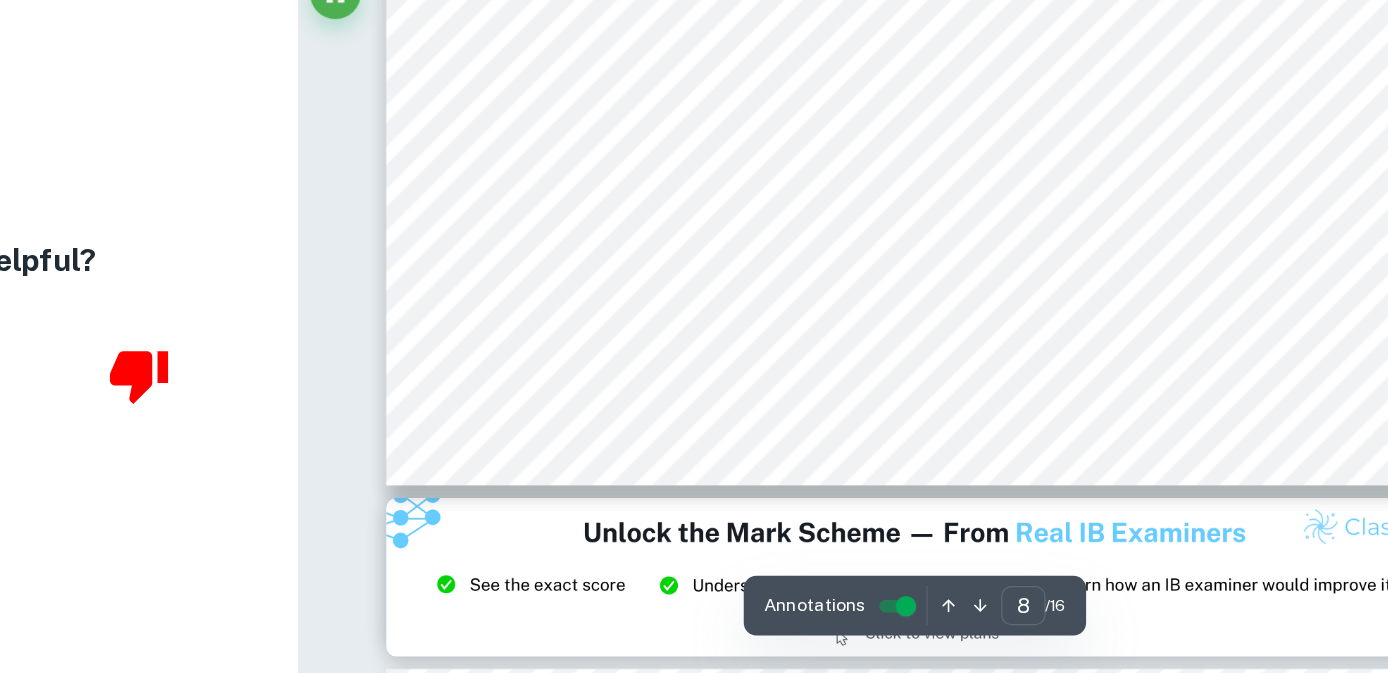 type on "9" 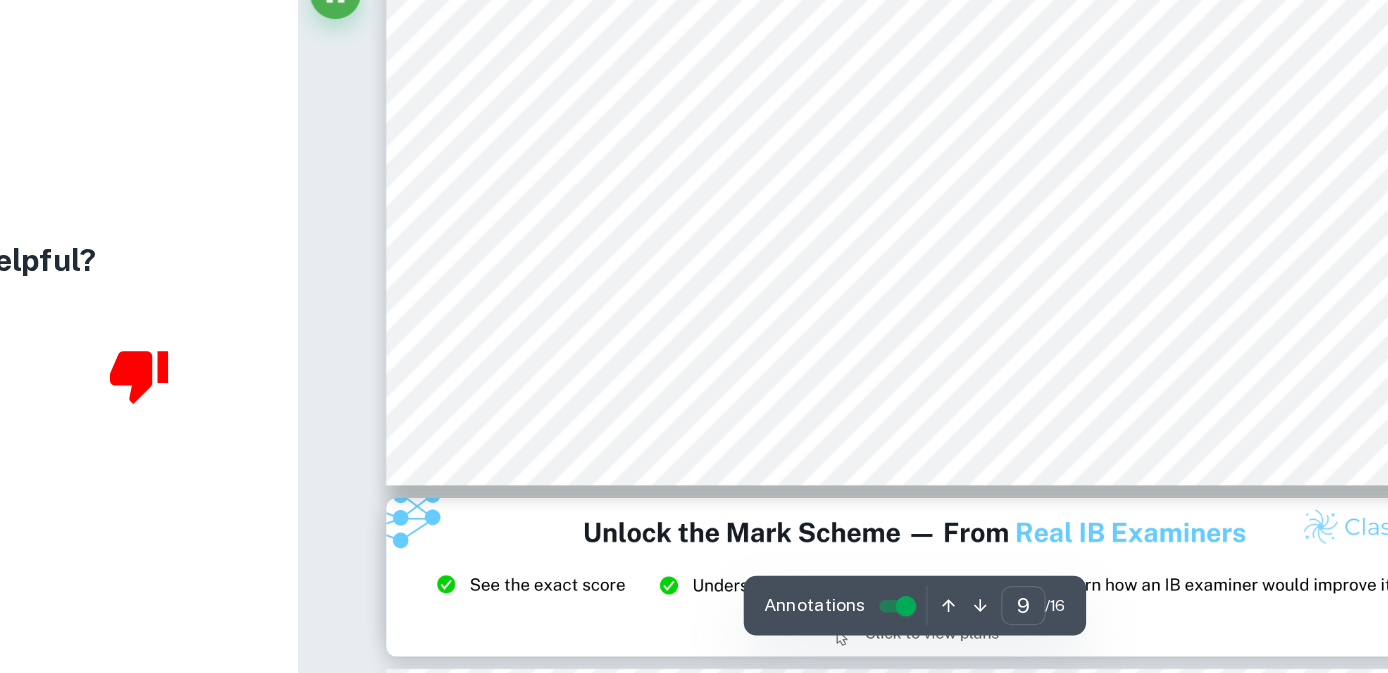 scroll, scrollTop: 9920, scrollLeft: 0, axis: vertical 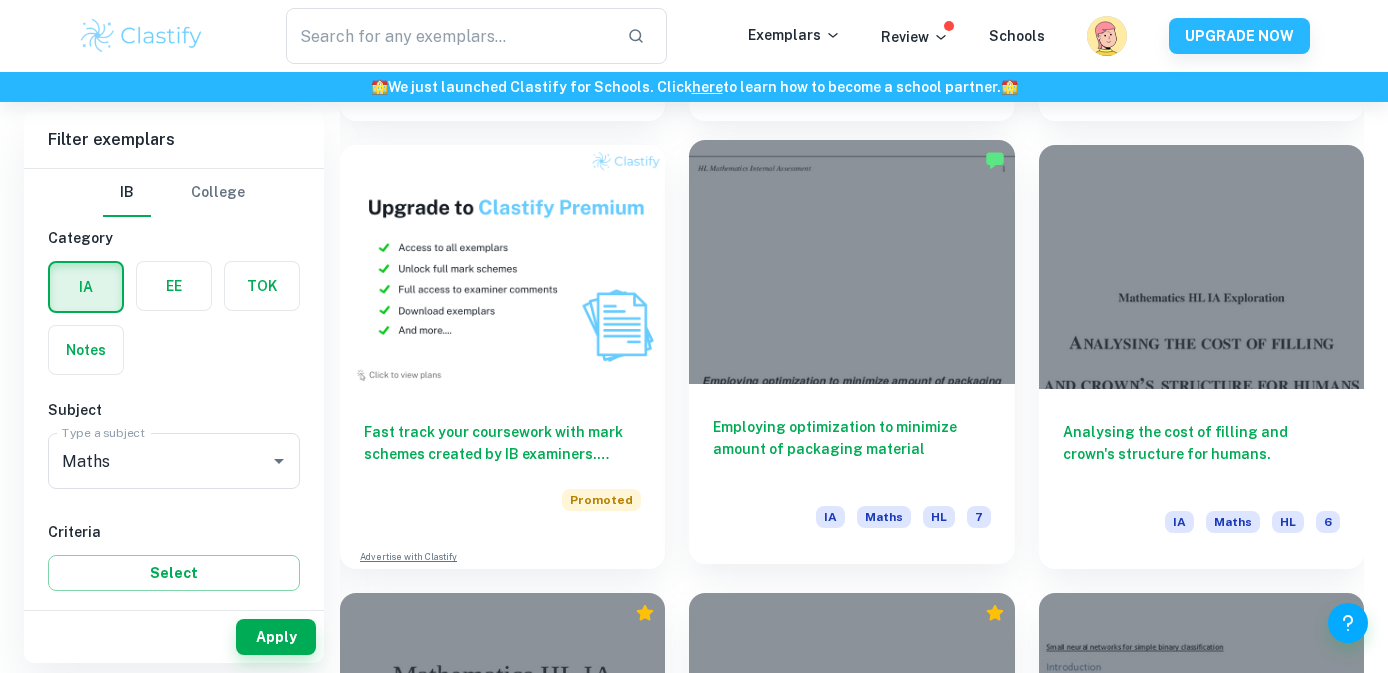 click at bounding box center (851, 262) 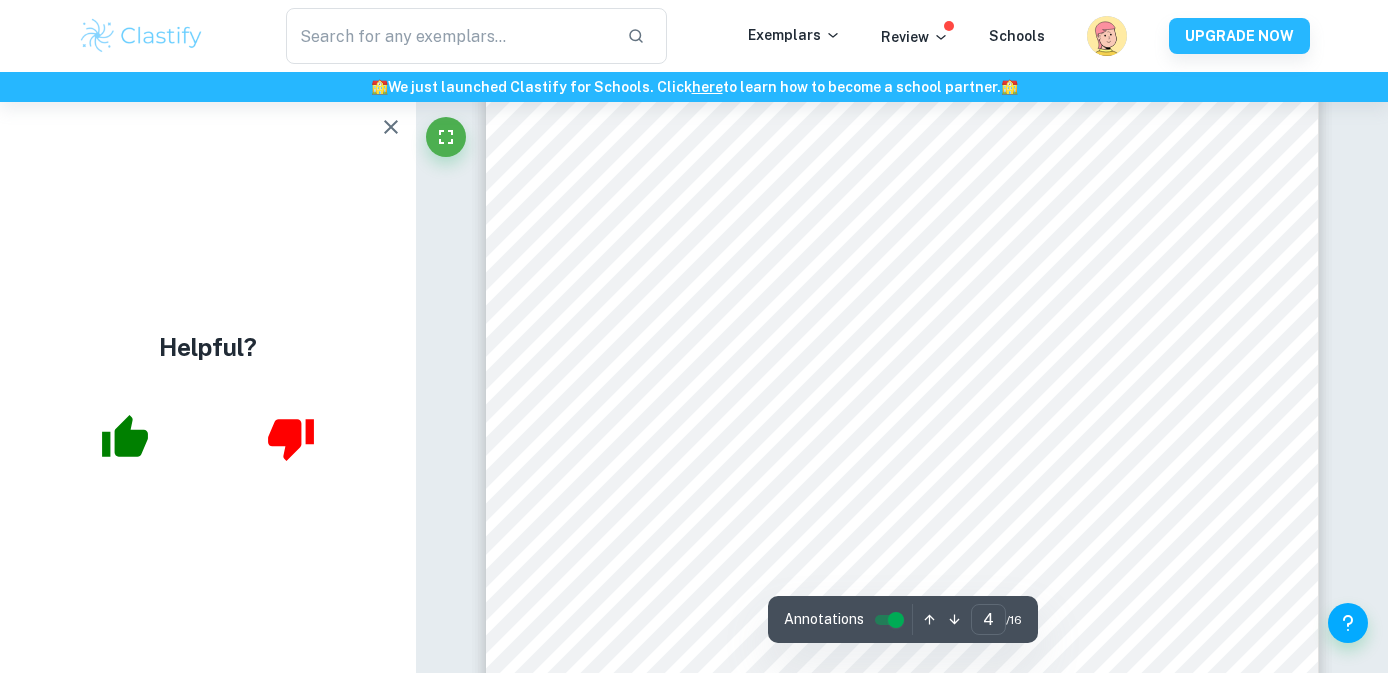 scroll, scrollTop: 3979, scrollLeft: 0, axis: vertical 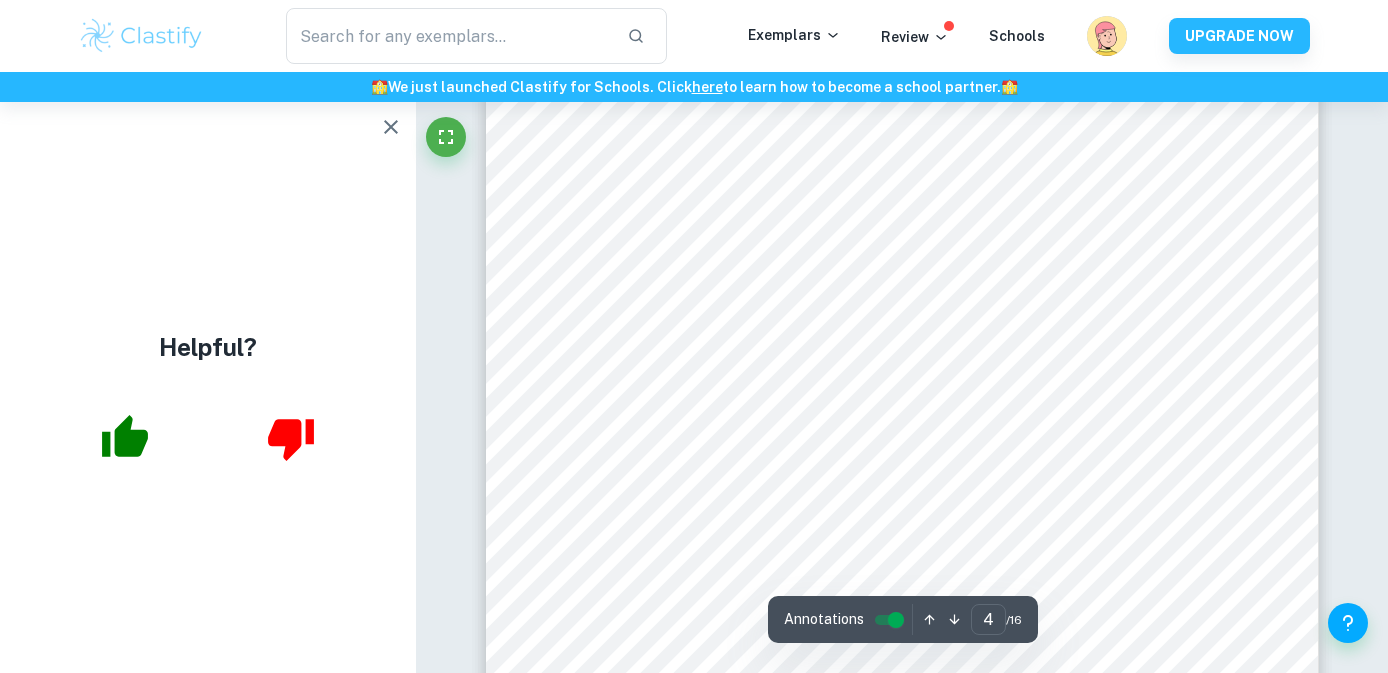 type on "5" 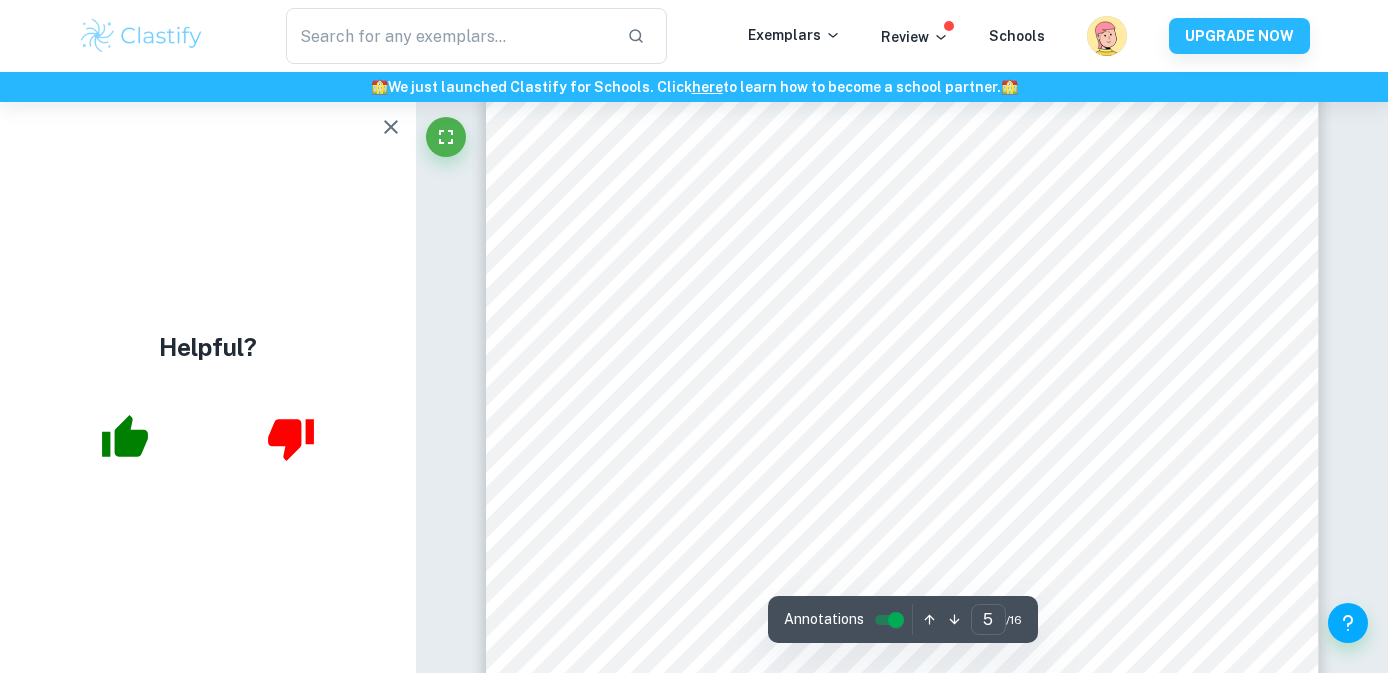 scroll, scrollTop: 5866, scrollLeft: 0, axis: vertical 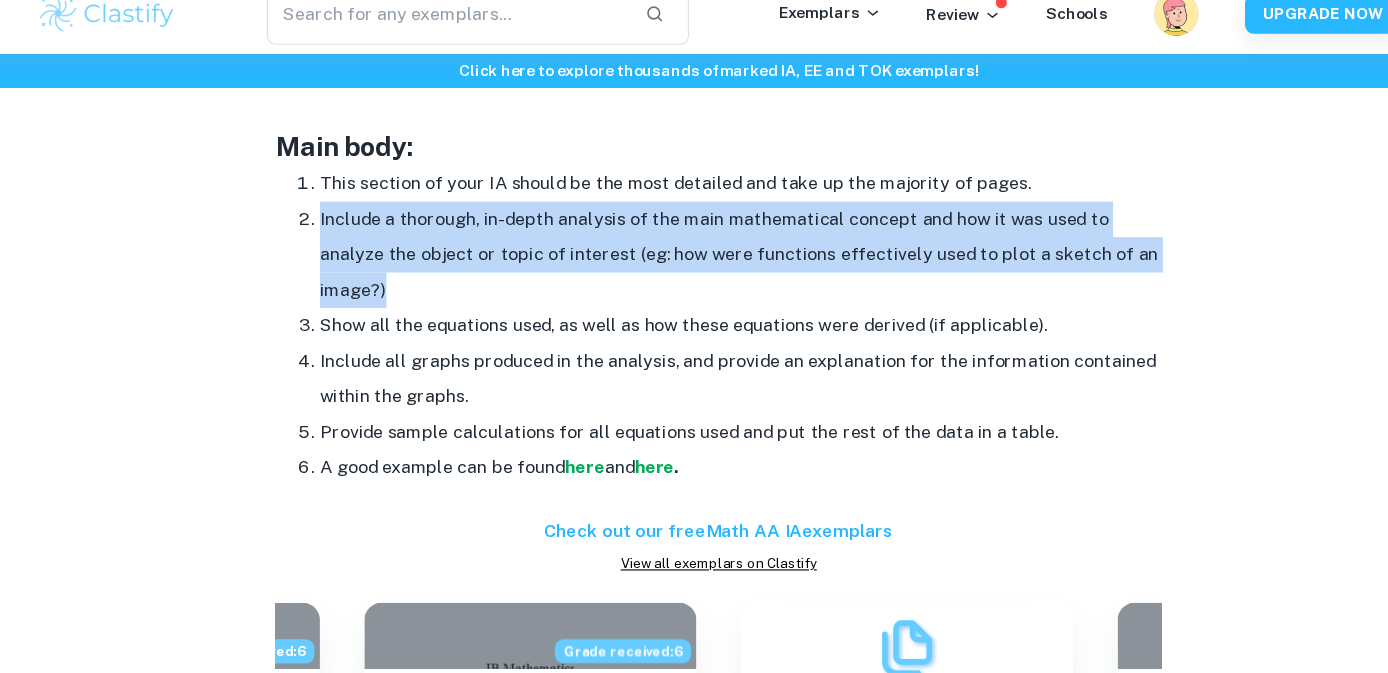 drag, startPoint x: 415, startPoint y: 286, endPoint x: 326, endPoint y: 225, distance: 107.8981 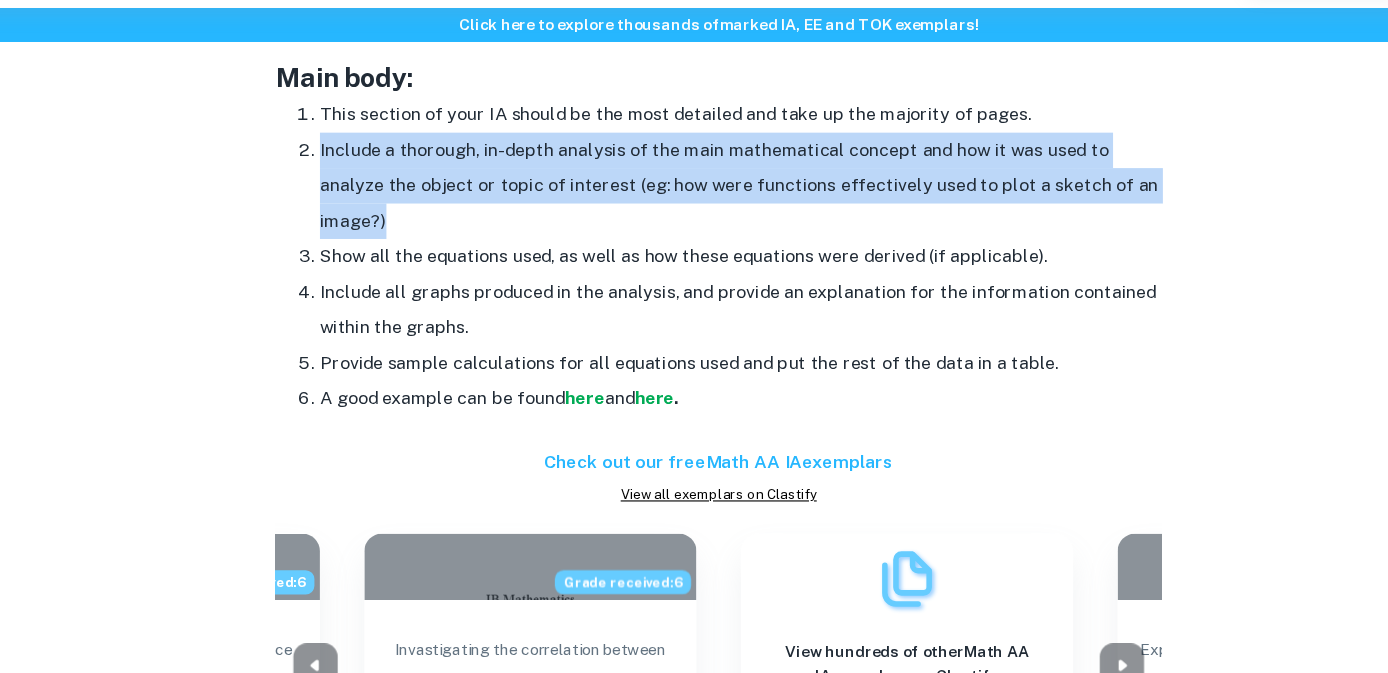scroll, scrollTop: 1754, scrollLeft: 0, axis: vertical 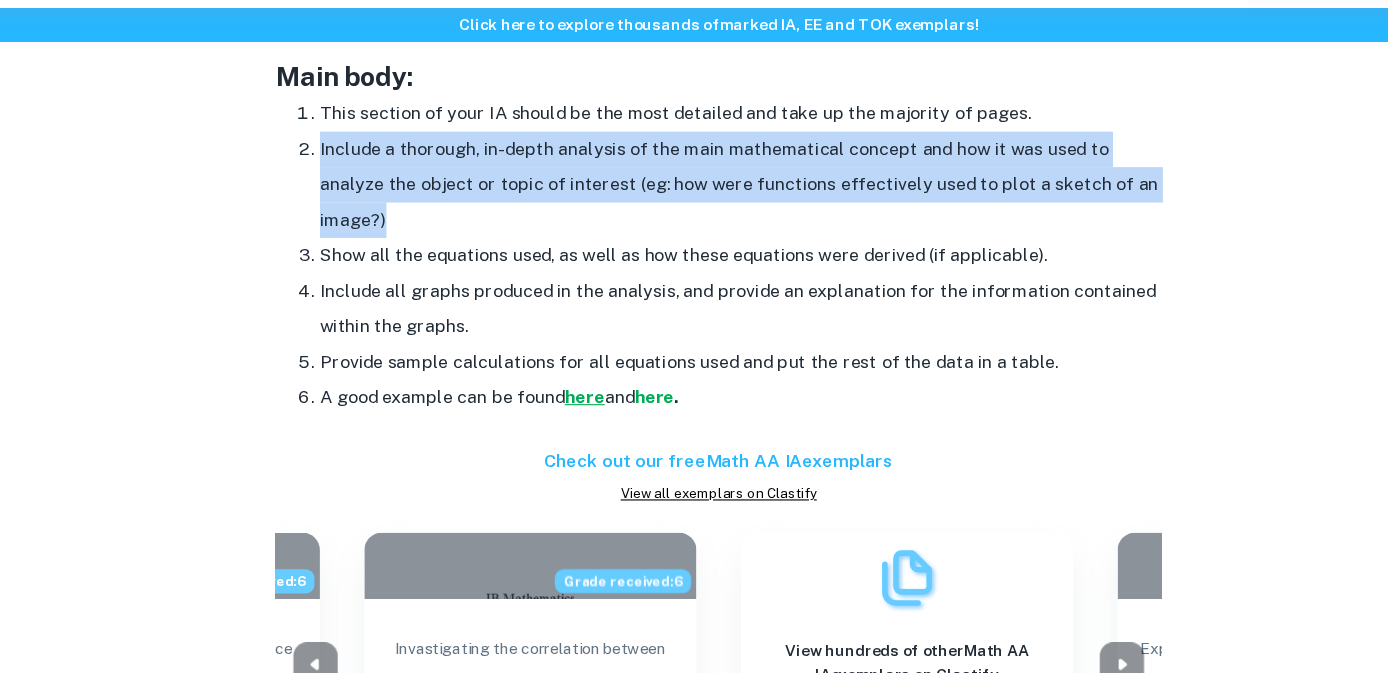 click on "here" at bounding box center (573, 423) 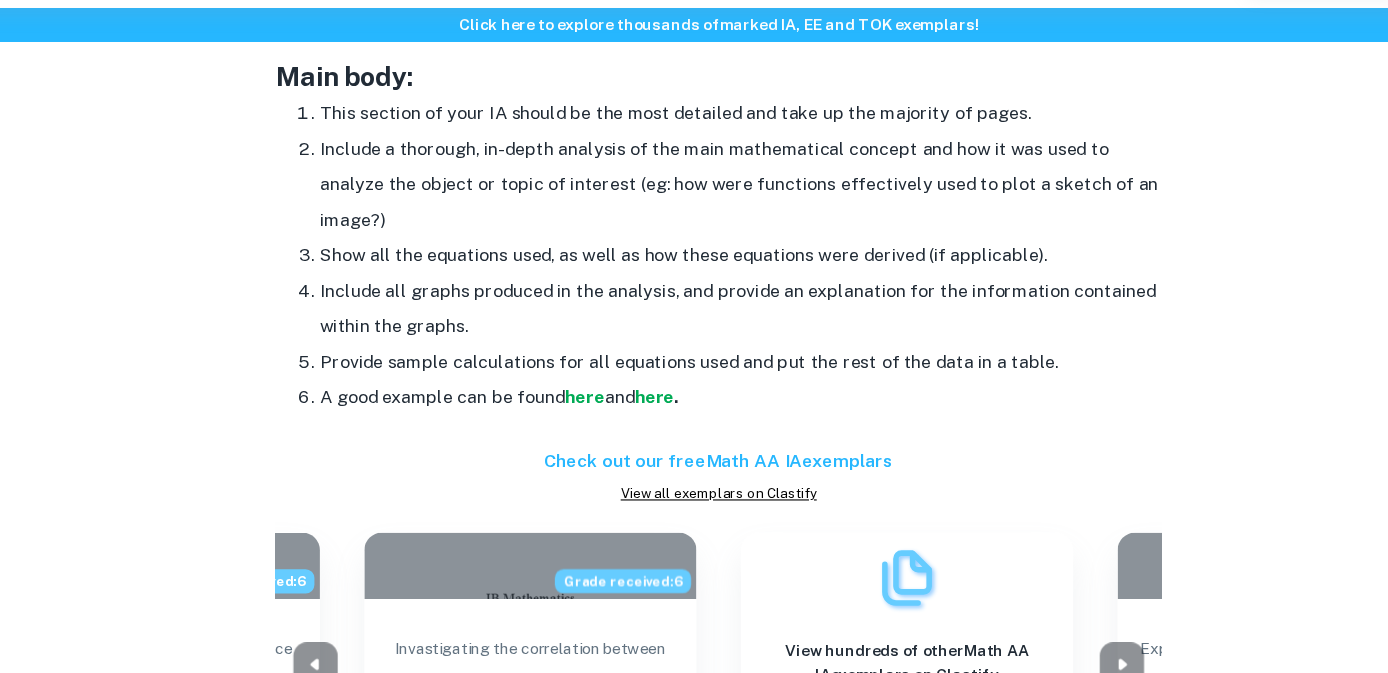 click on "A good example can be found  here  and  here ." at bounding box center (714, 424) 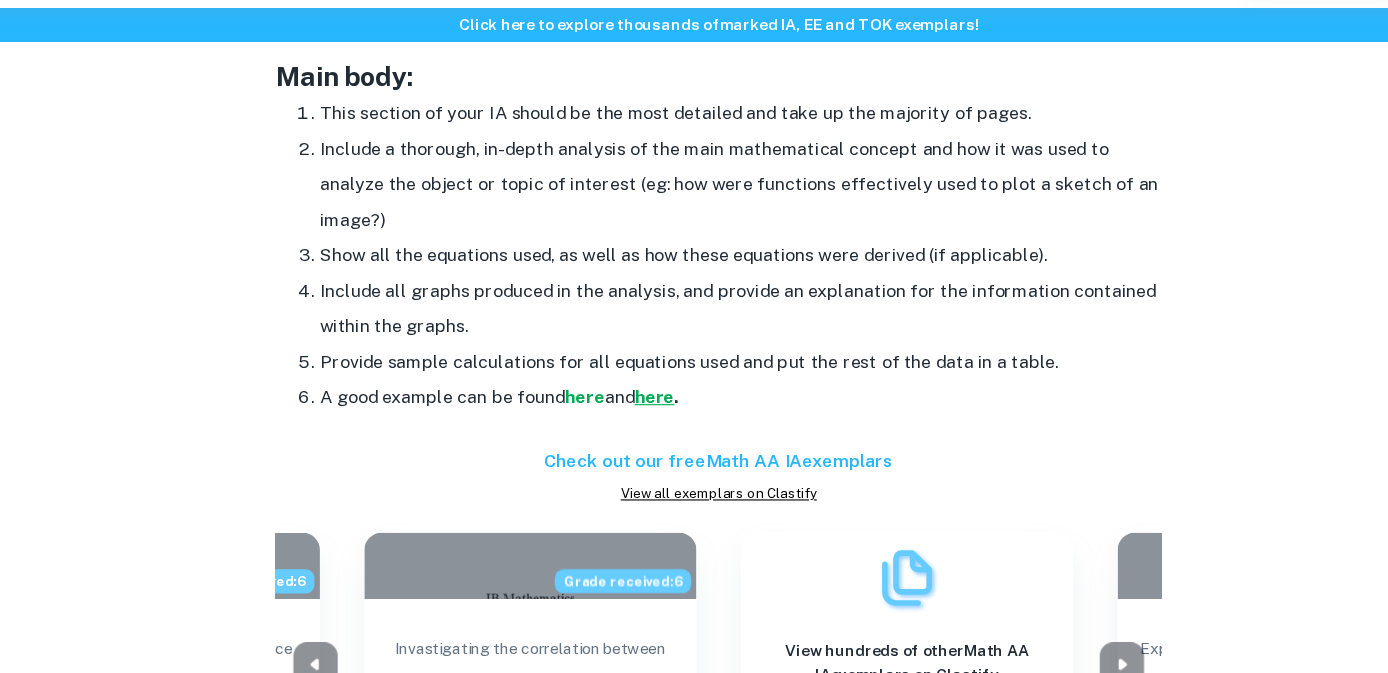 click on "here" at bounding box center (636, 423) 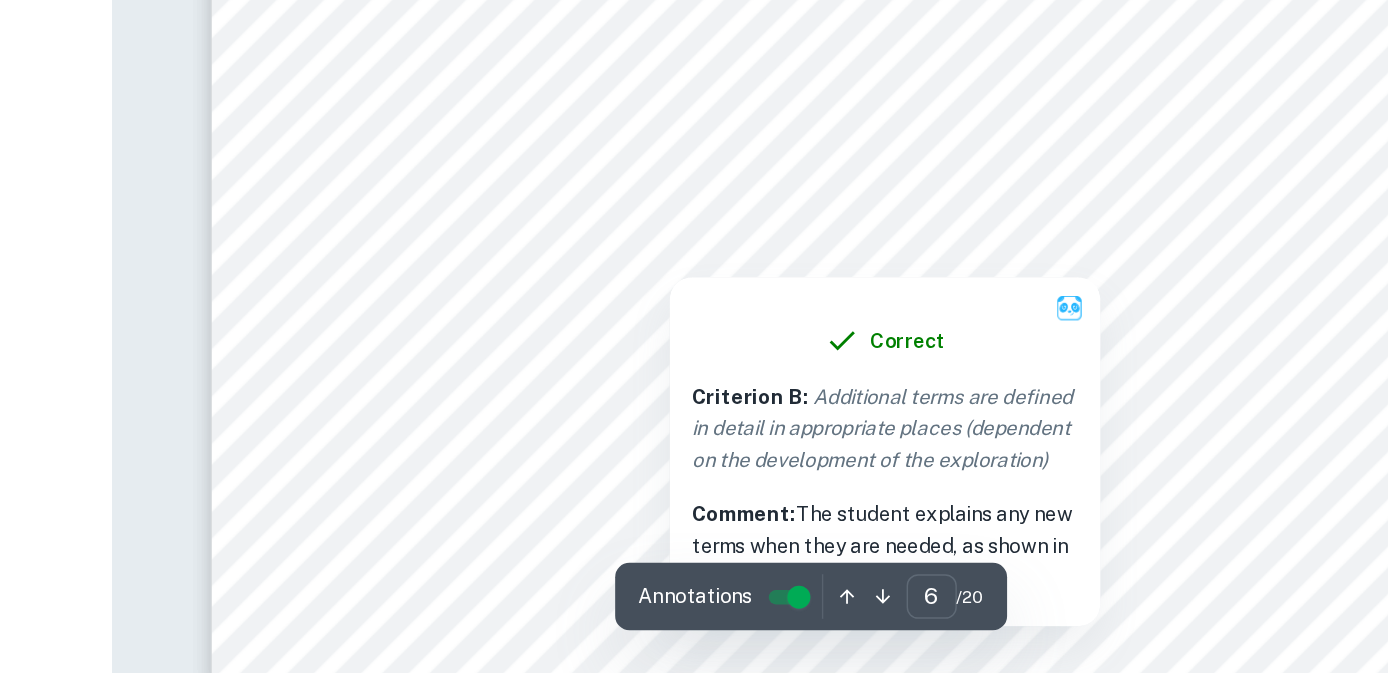 scroll, scrollTop: 6268, scrollLeft: 0, axis: vertical 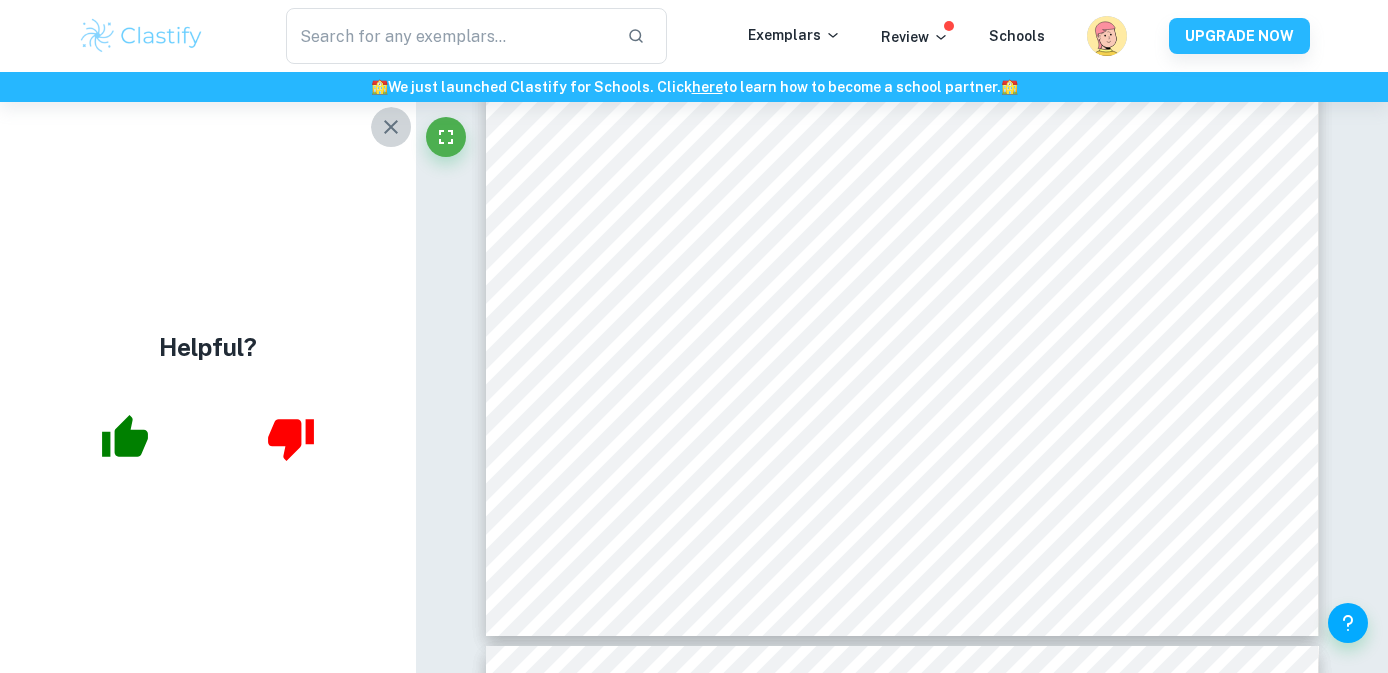 click 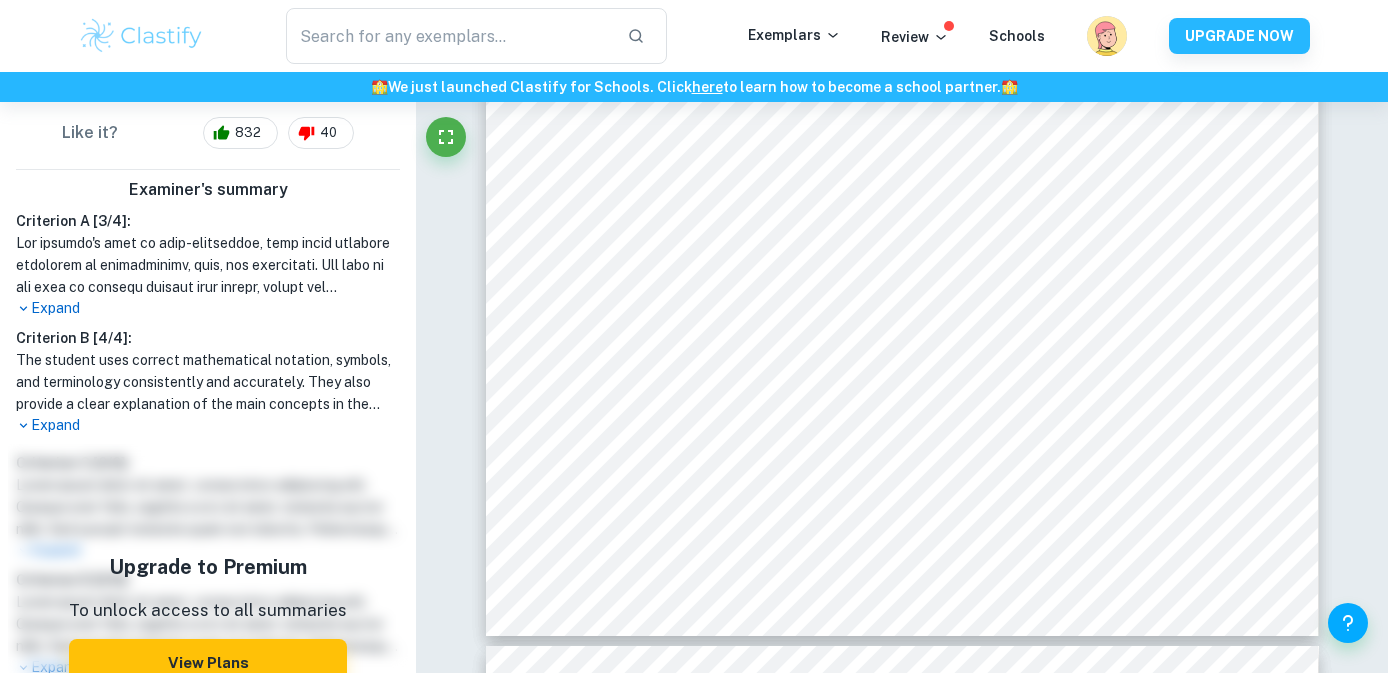 scroll, scrollTop: 472, scrollLeft: 0, axis: vertical 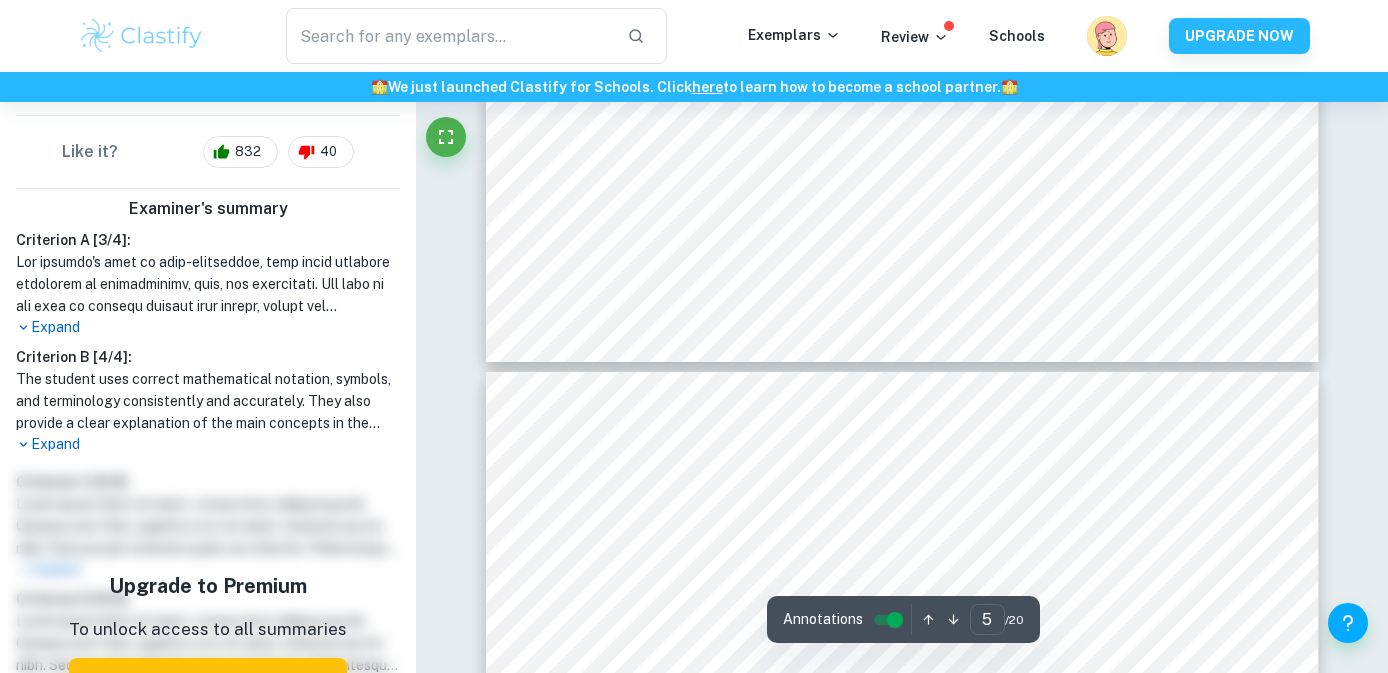 type on "4" 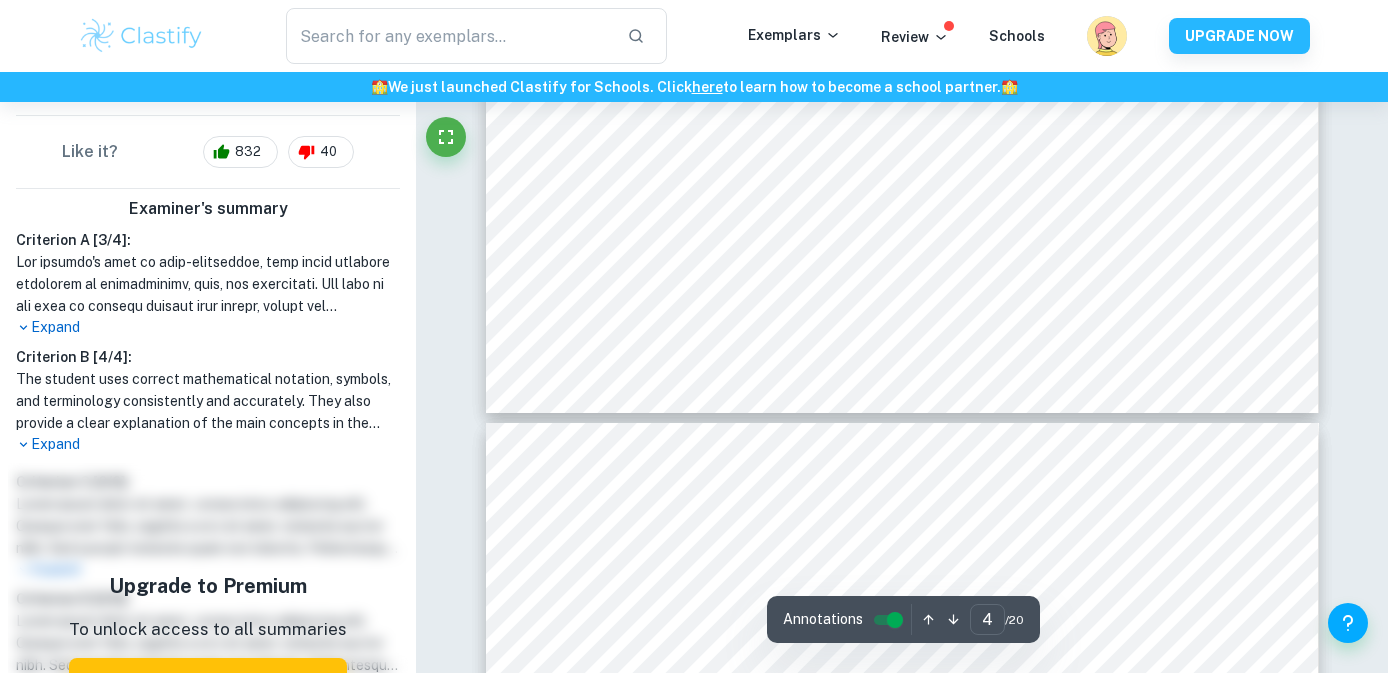 scroll, scrollTop: 4289, scrollLeft: 0, axis: vertical 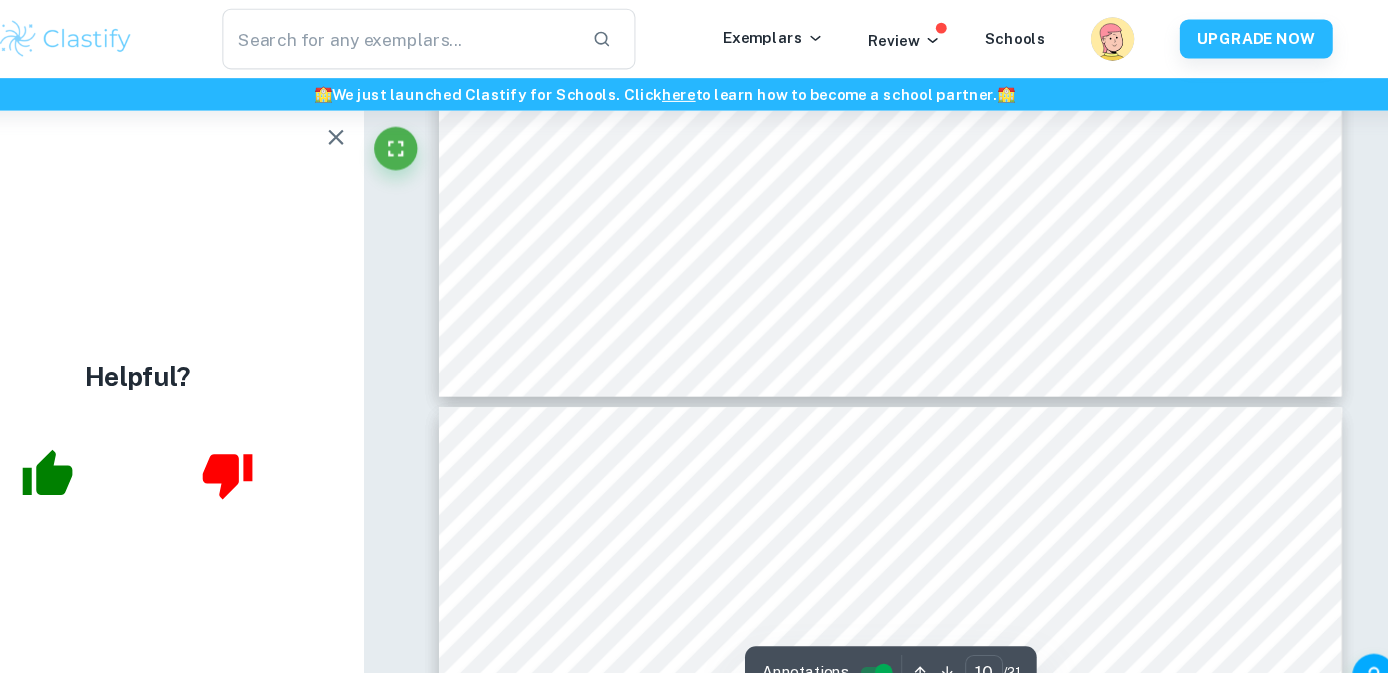 type on "9" 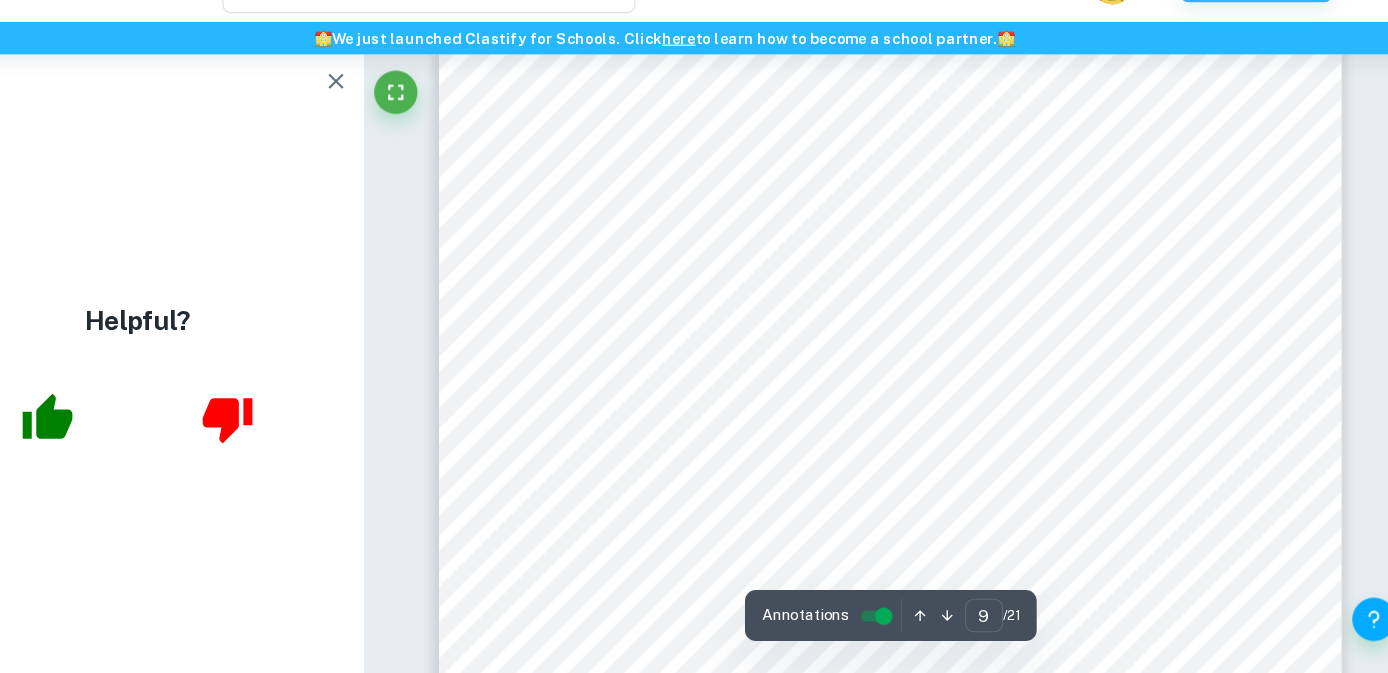 scroll, scrollTop: 10125, scrollLeft: 0, axis: vertical 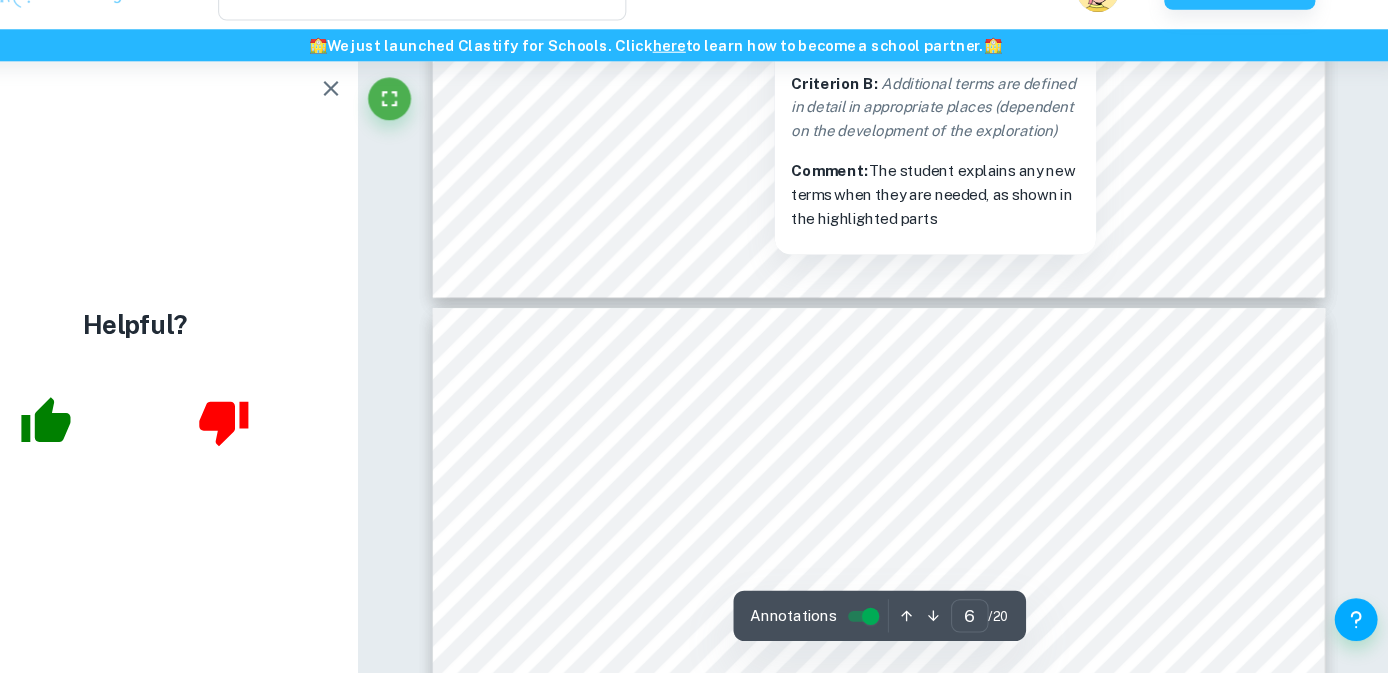 type on "7" 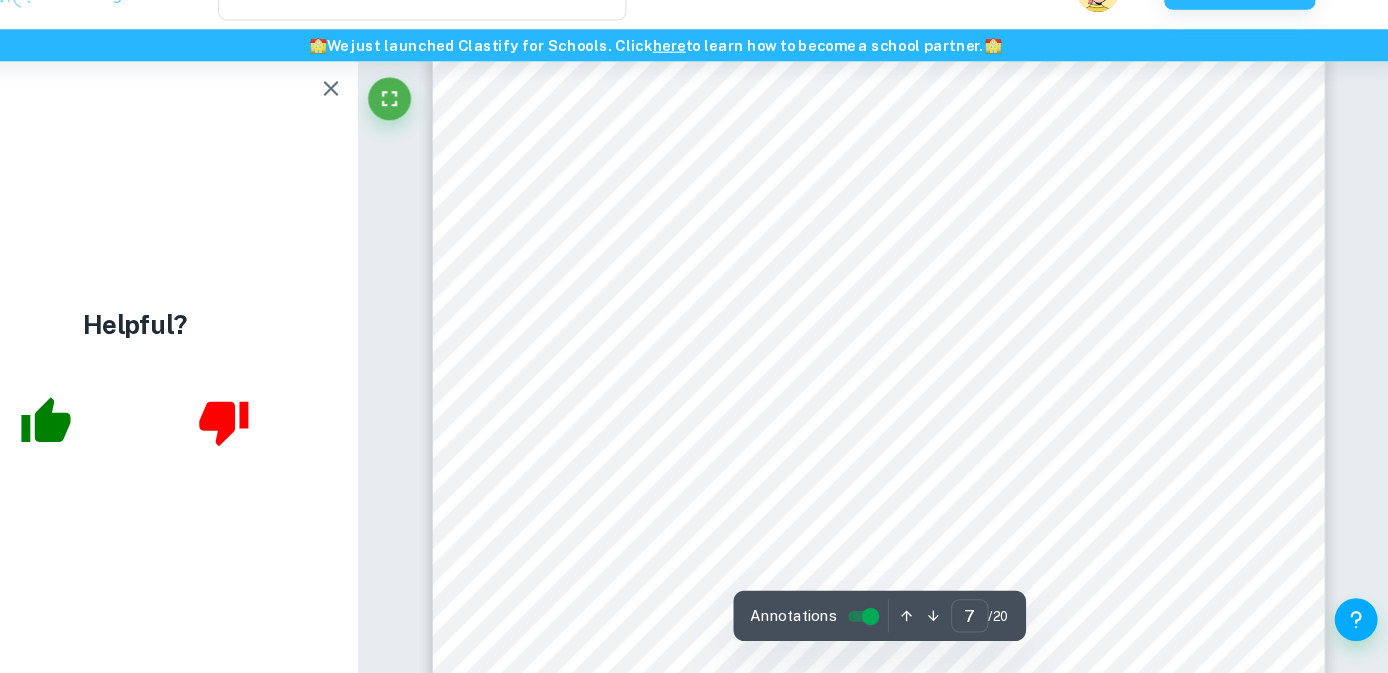 scroll, scrollTop: 7431, scrollLeft: 0, axis: vertical 